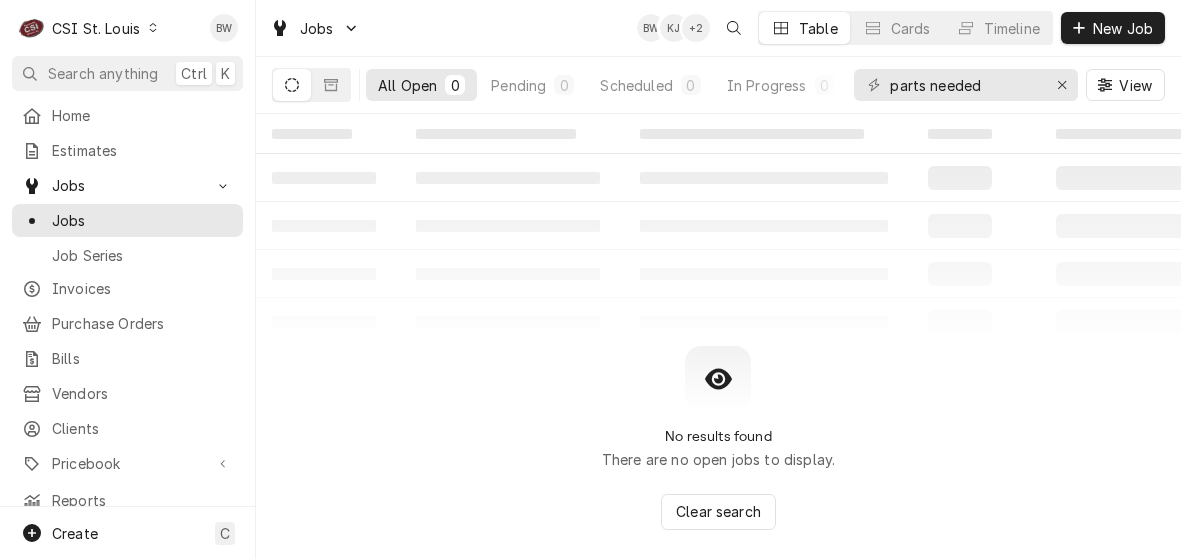 scroll, scrollTop: 0, scrollLeft: 0, axis: both 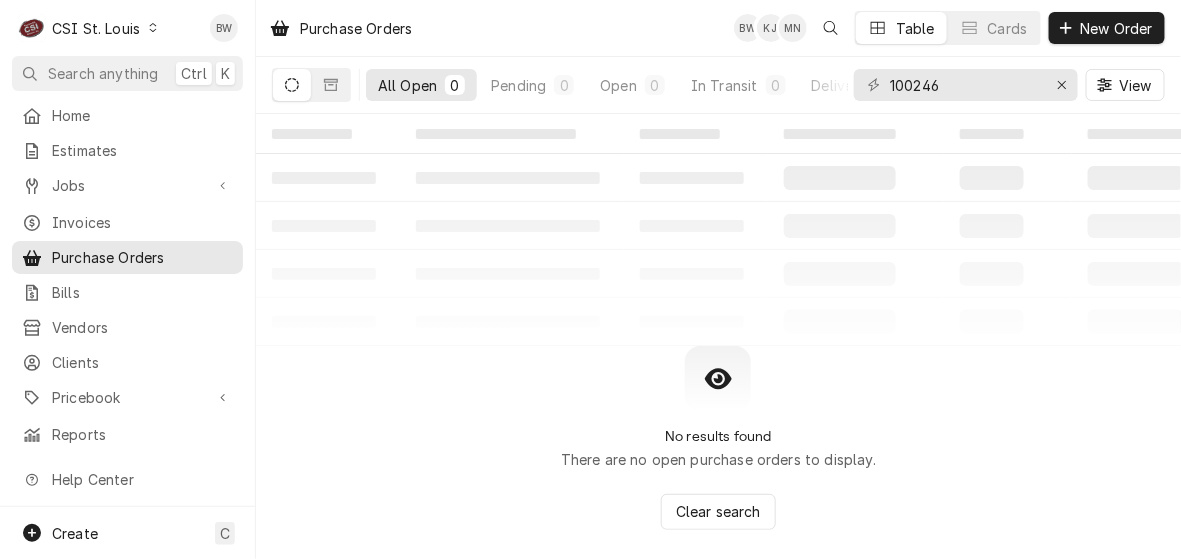 click 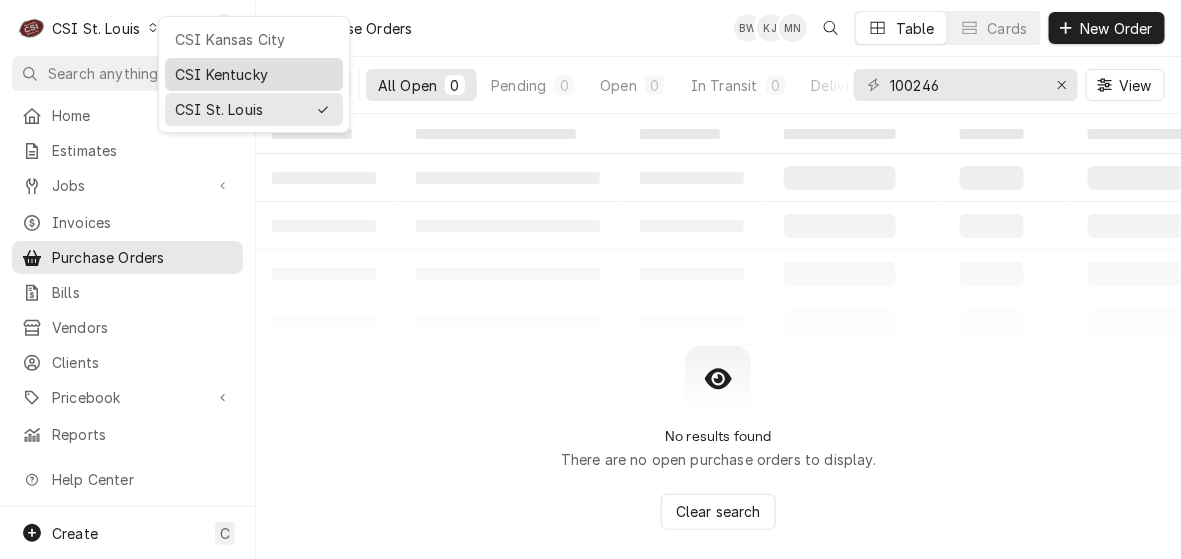 click on "CSI Kentucky" at bounding box center (254, 74) 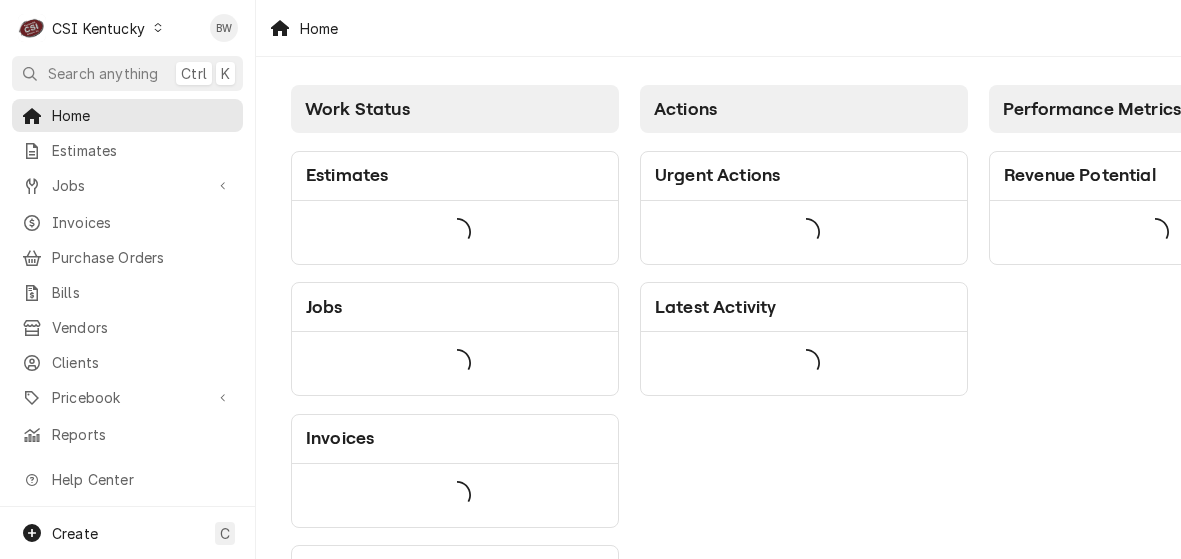scroll, scrollTop: 0, scrollLeft: 0, axis: both 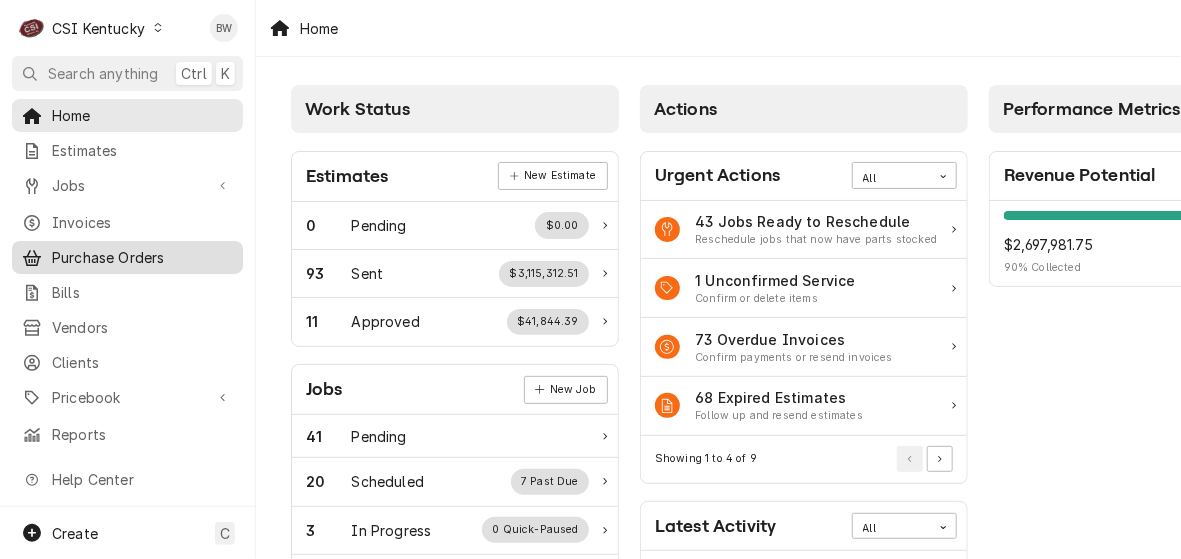 click on "Purchase Orders" at bounding box center (142, 257) 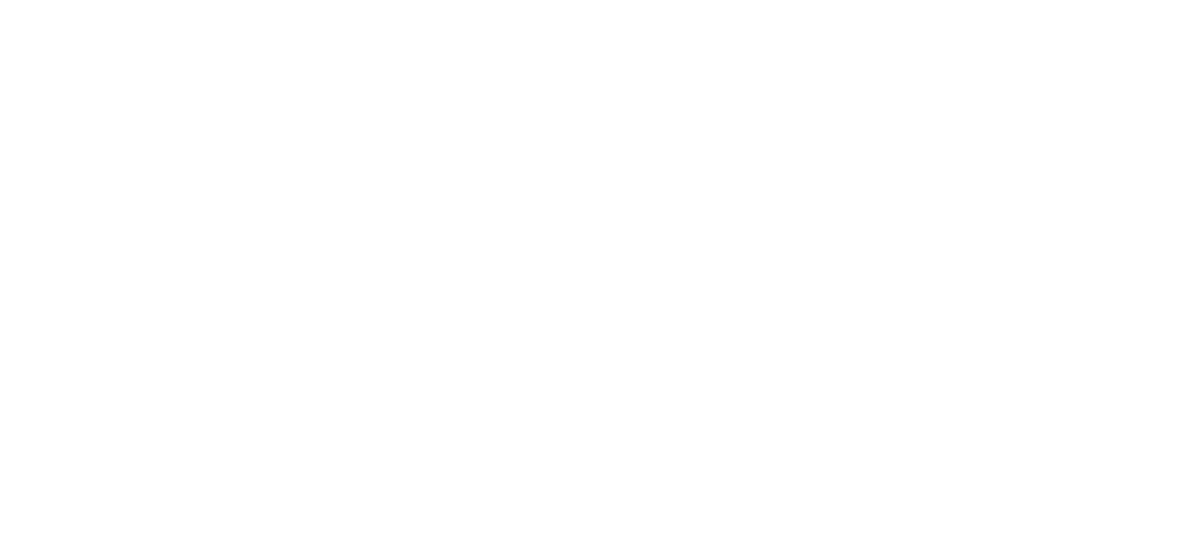 scroll, scrollTop: 0, scrollLeft: 0, axis: both 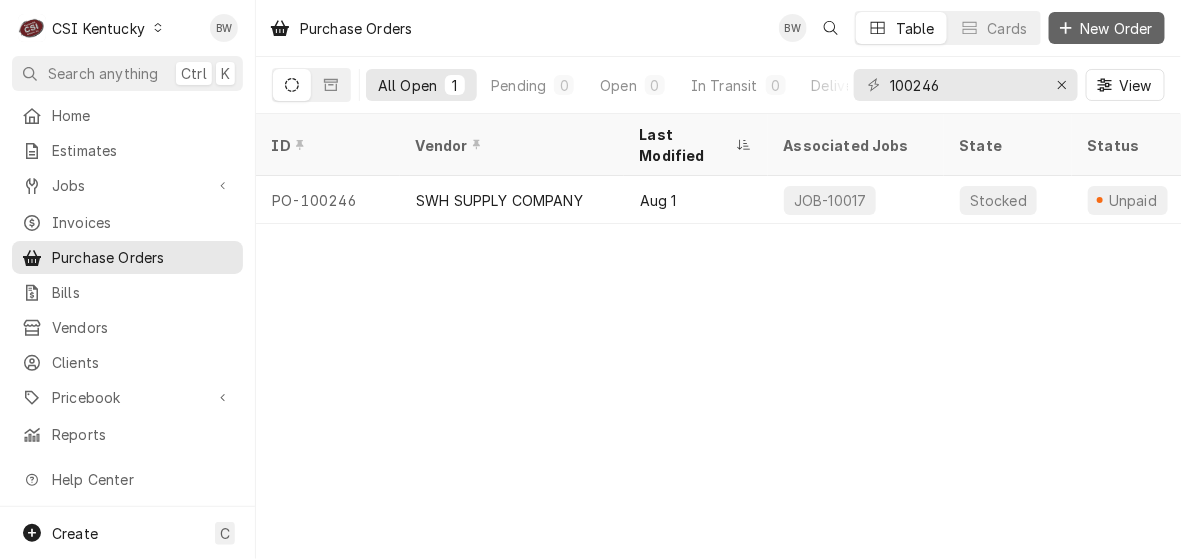 click 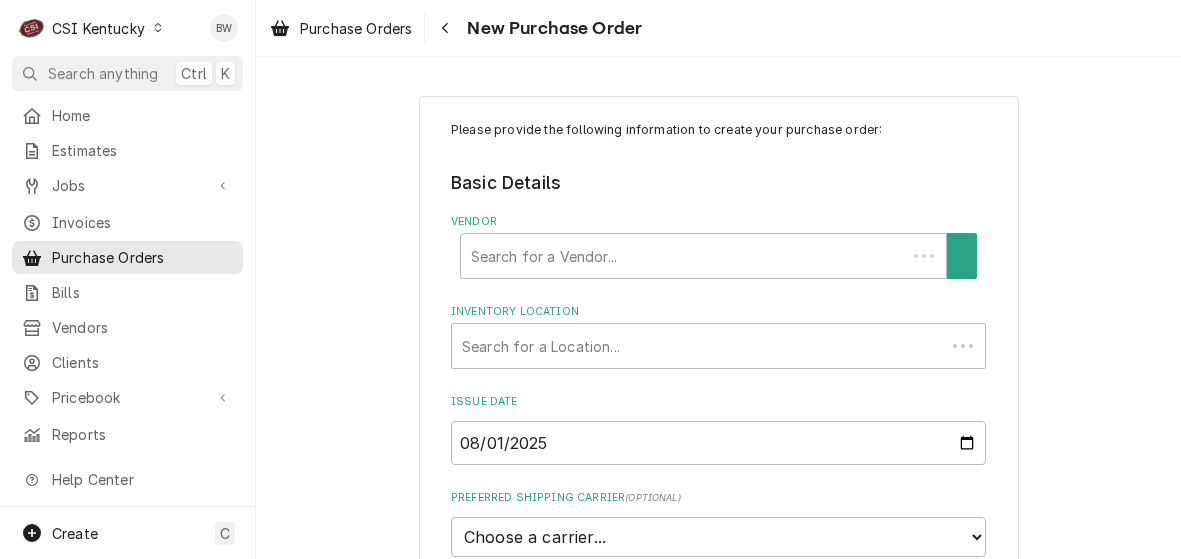 scroll, scrollTop: 0, scrollLeft: 0, axis: both 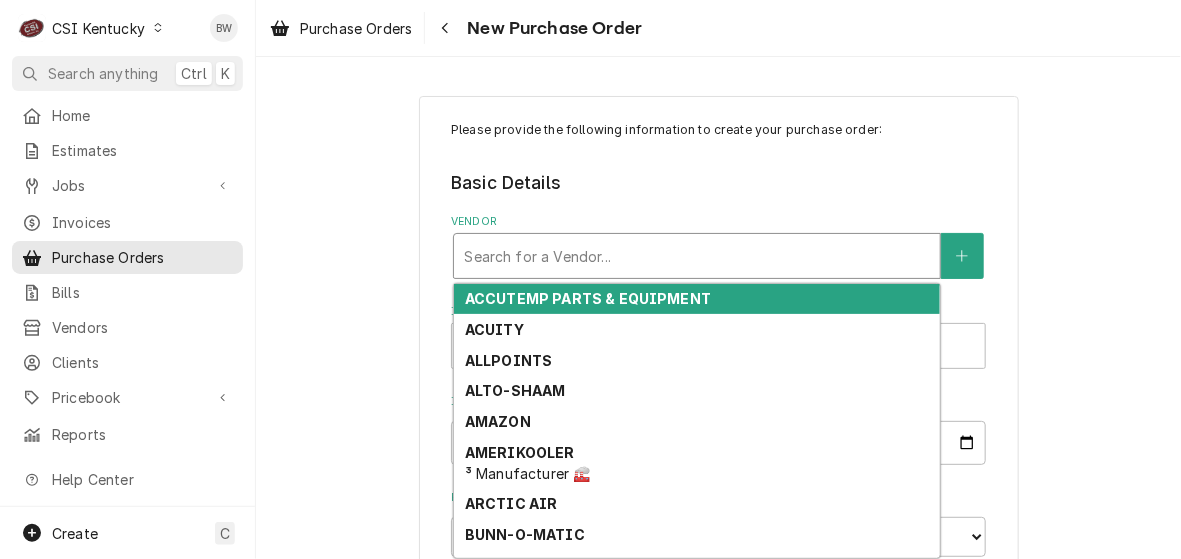 click at bounding box center (697, 256) 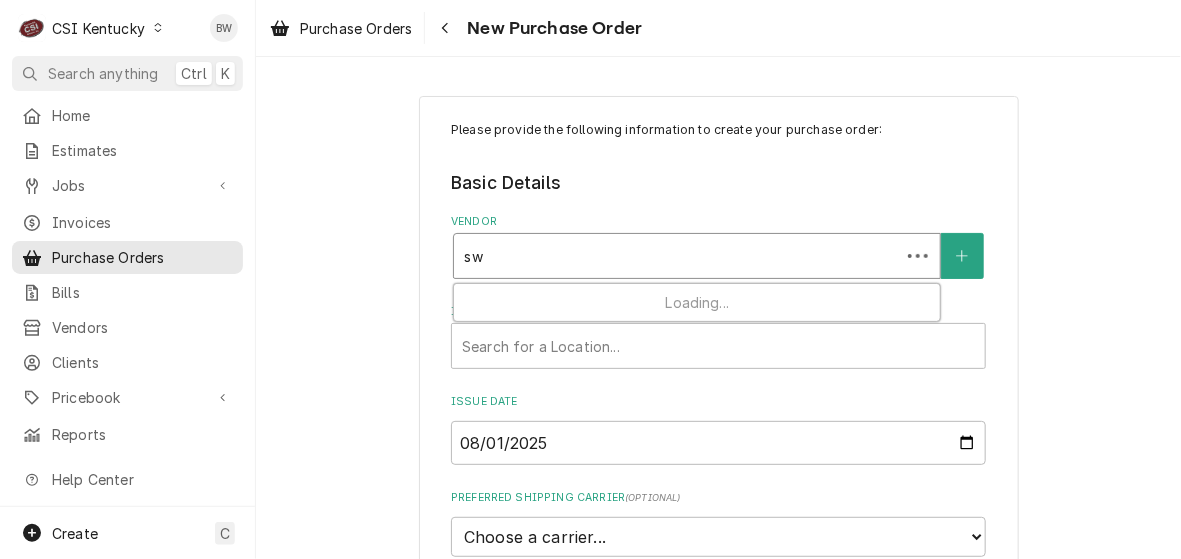 type on "swh" 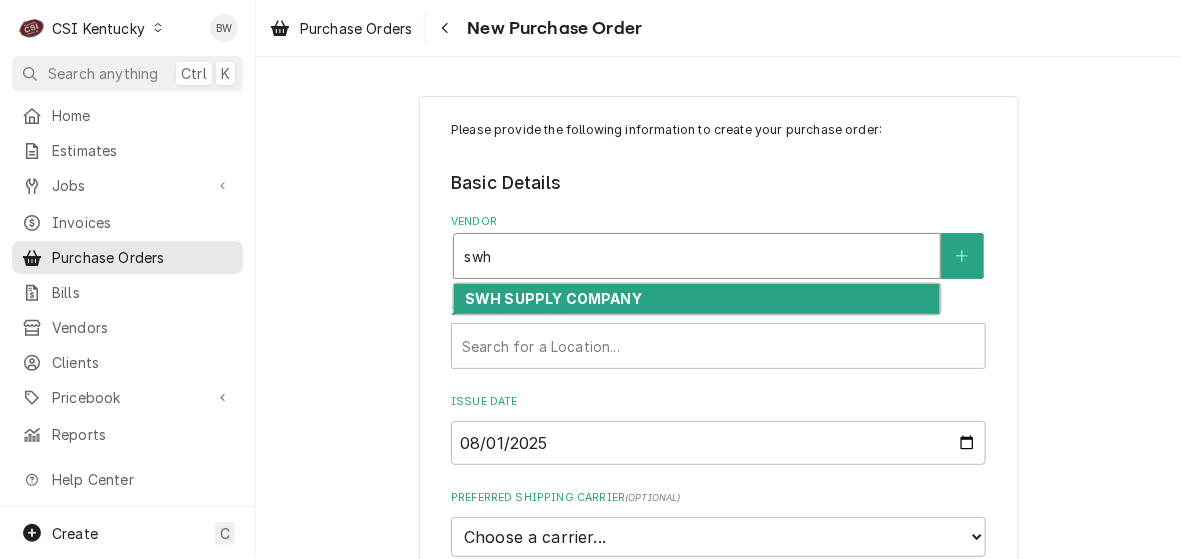click on "SWH SUPPLY COMPANY" at bounding box center [697, 299] 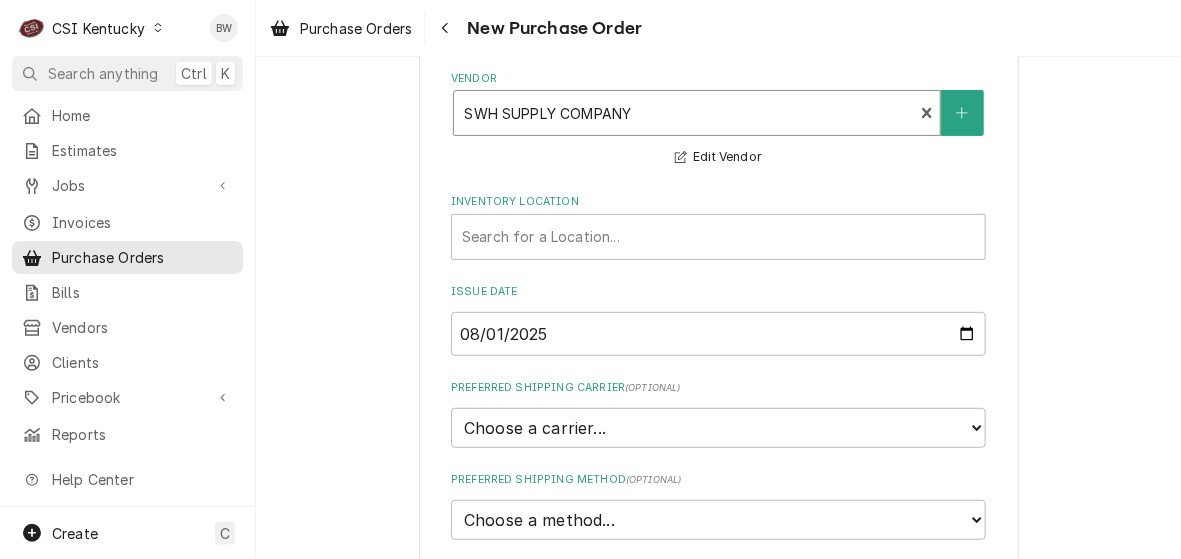 scroll, scrollTop: 200, scrollLeft: 0, axis: vertical 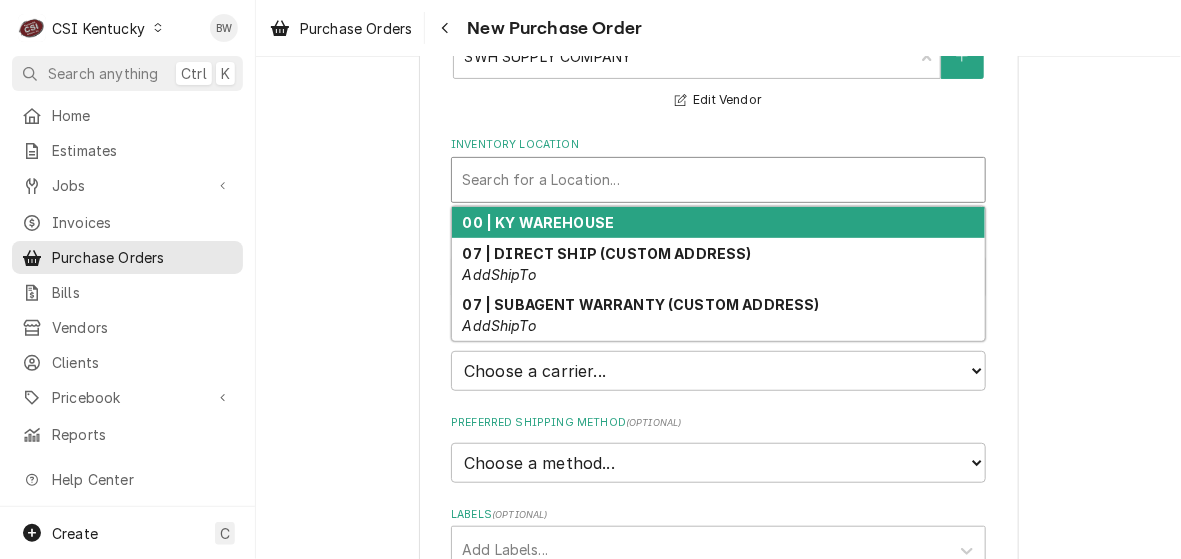 click at bounding box center (718, 180) 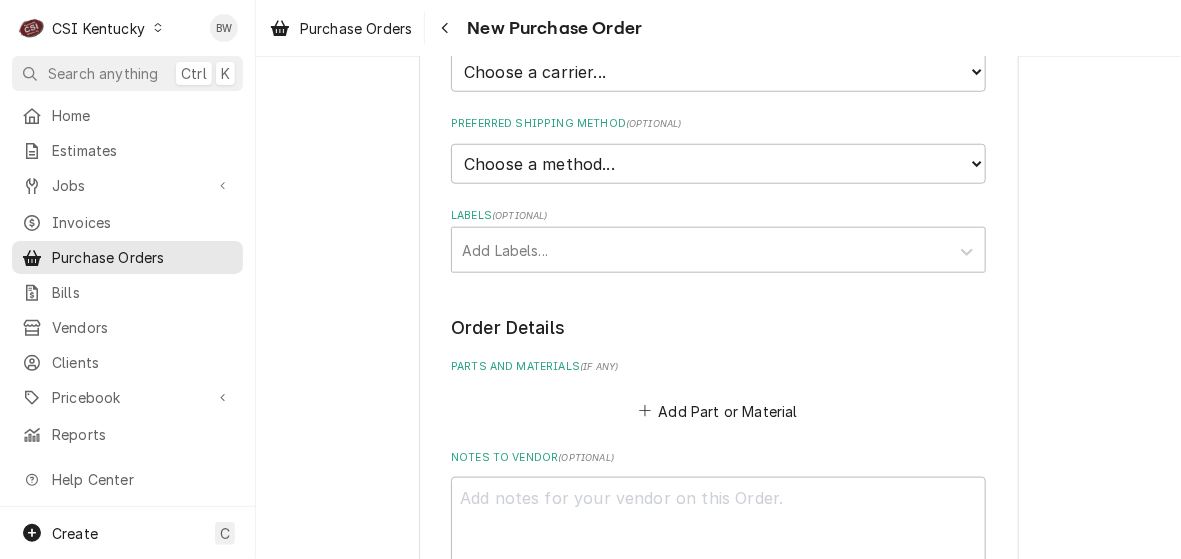 scroll, scrollTop: 600, scrollLeft: 0, axis: vertical 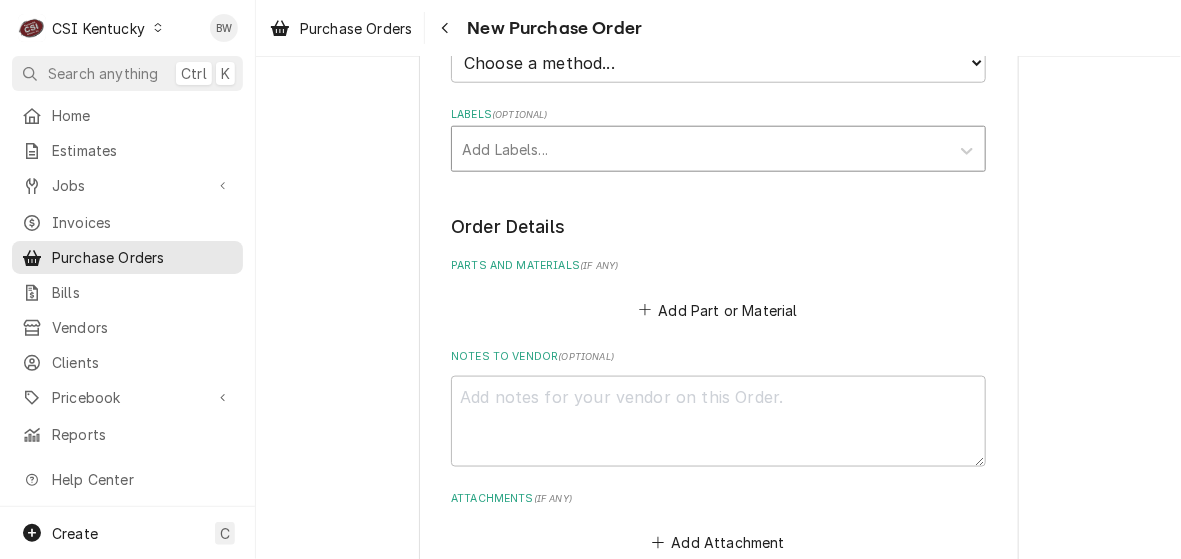 click at bounding box center [700, 149] 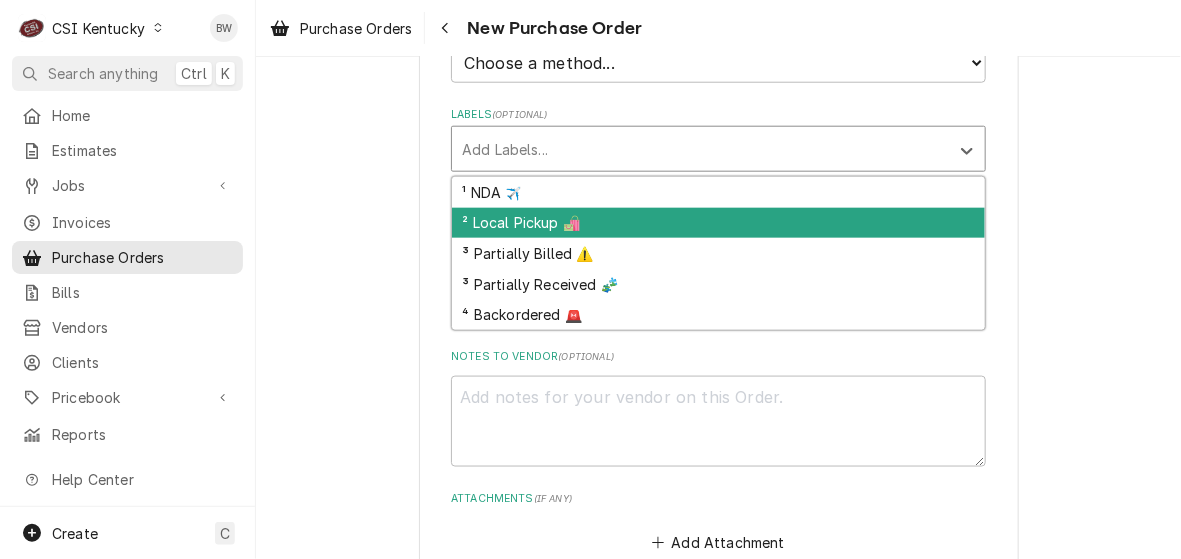 click on "² Local Pickup 🛍️" at bounding box center [718, 223] 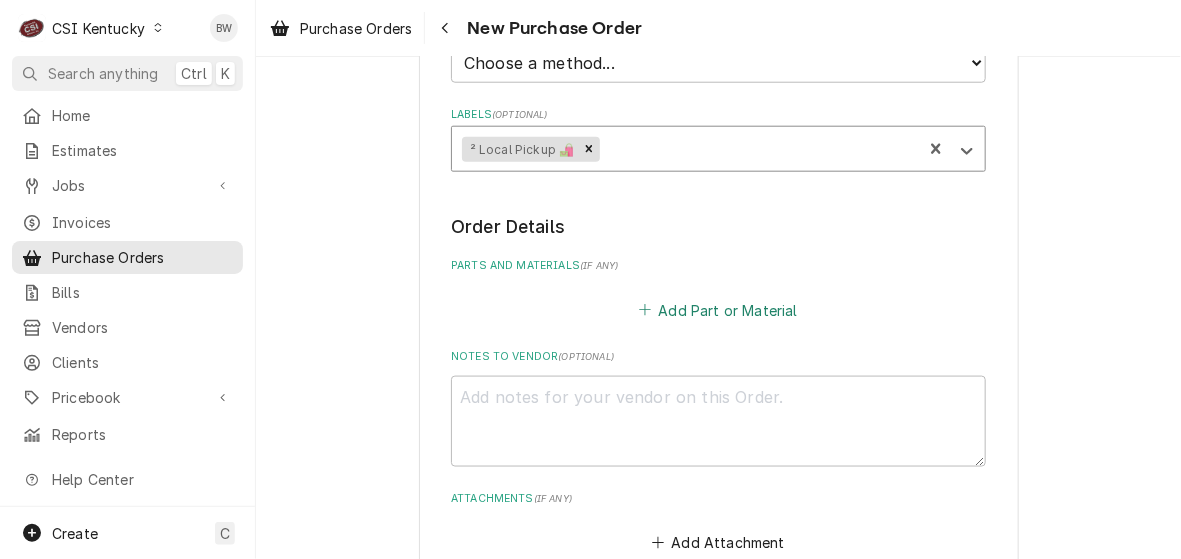 click on "Add Part or Material" at bounding box center [718, 310] 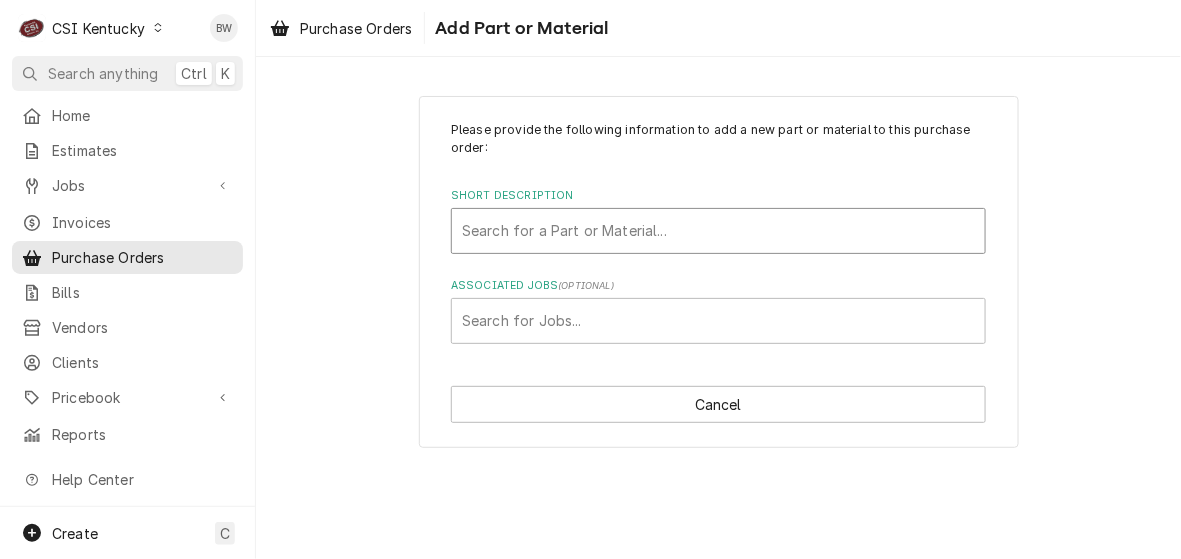 click at bounding box center (718, 231) 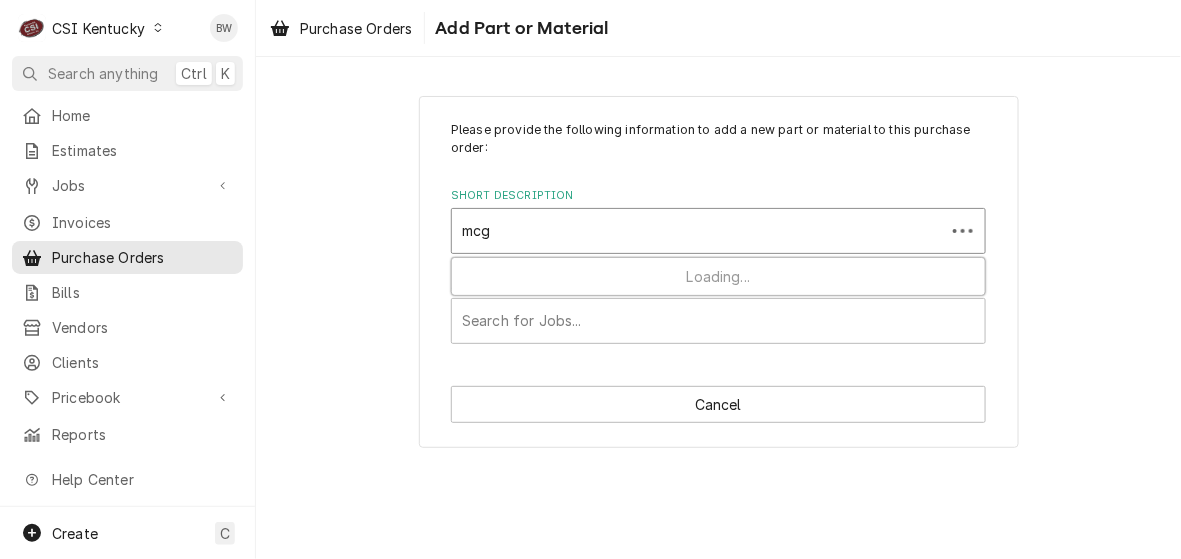 type on "mcga" 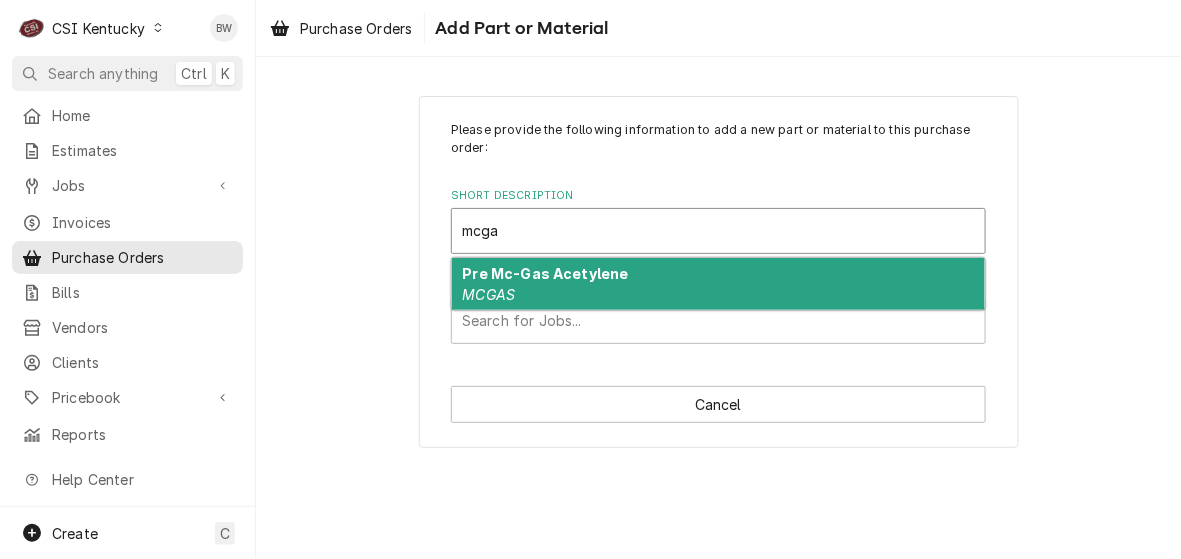 click on "Pre Mc-Gas Acetylene" at bounding box center (546, 273) 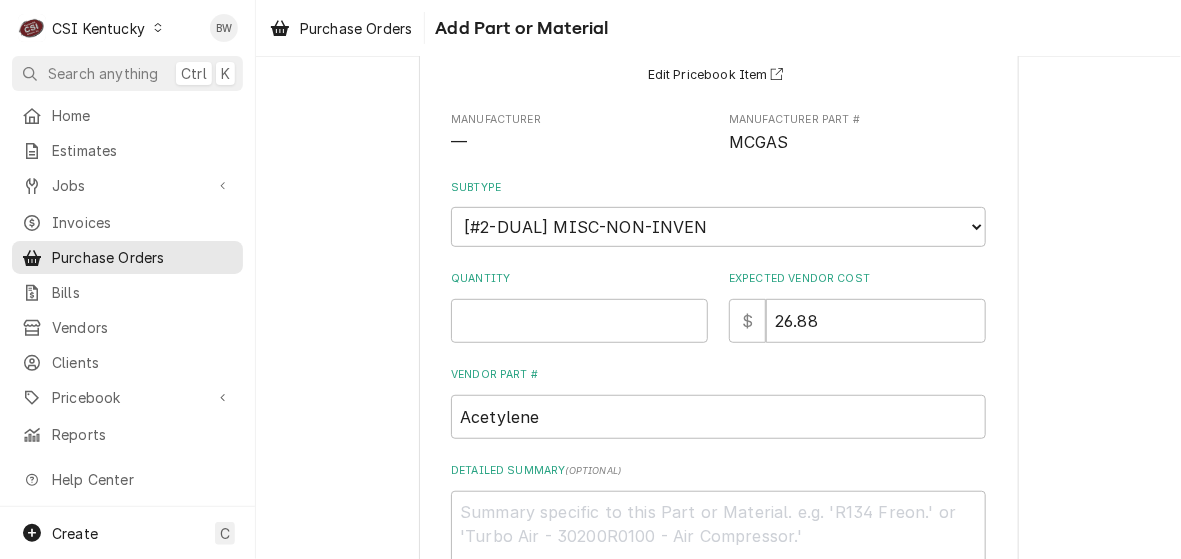 scroll, scrollTop: 300, scrollLeft: 0, axis: vertical 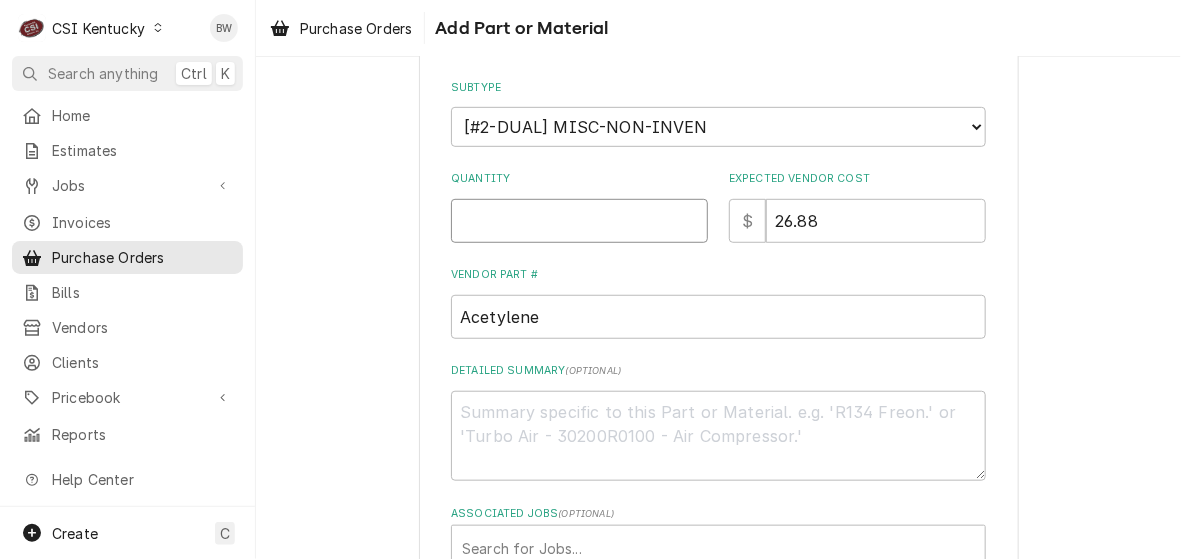 click on "Quantity" at bounding box center [579, 221] 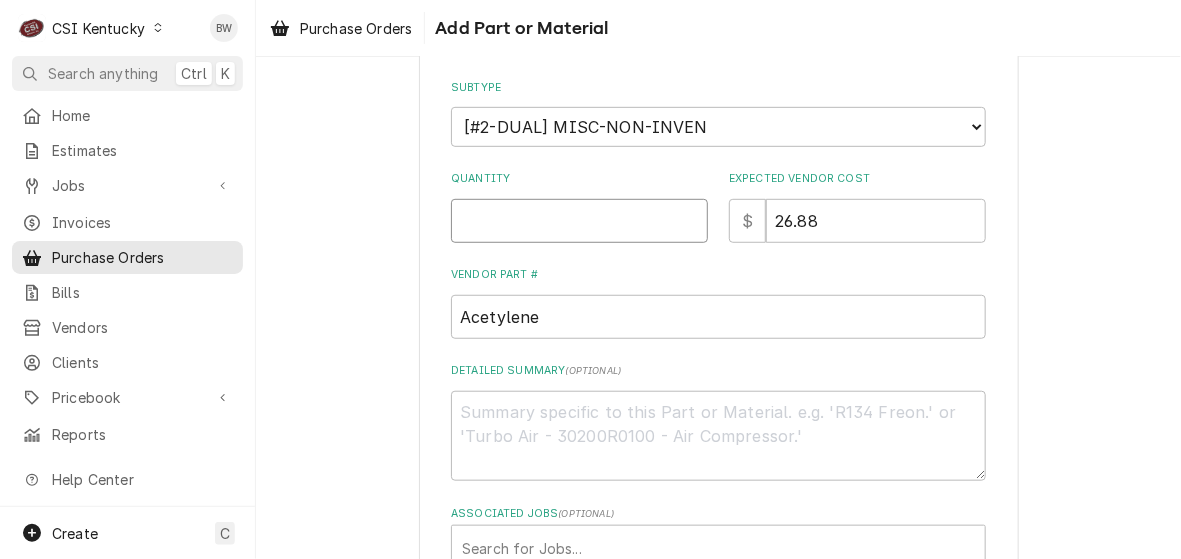 type on "x" 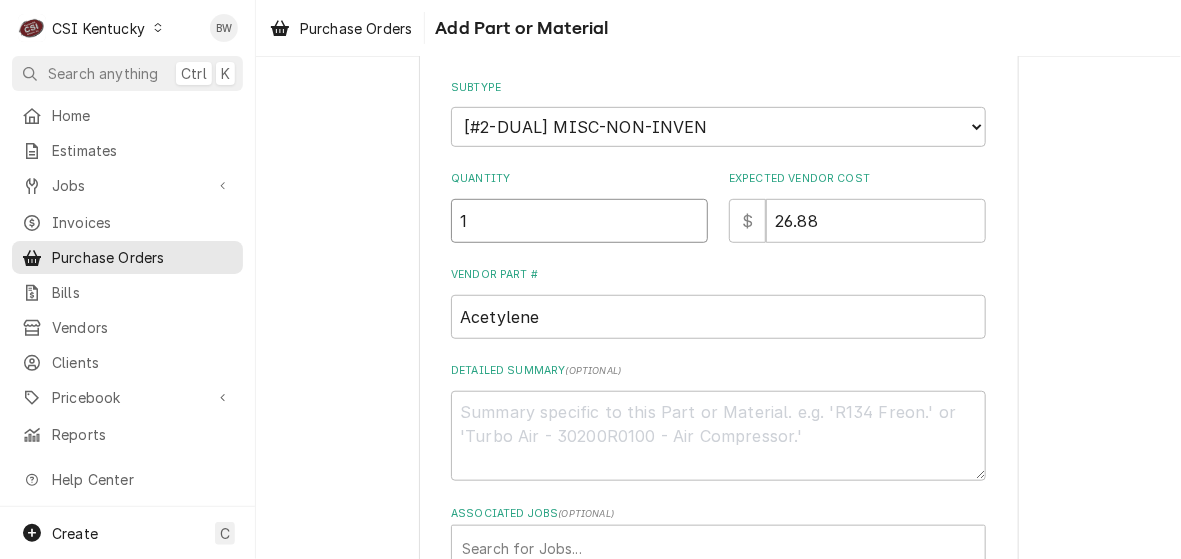type on "1" 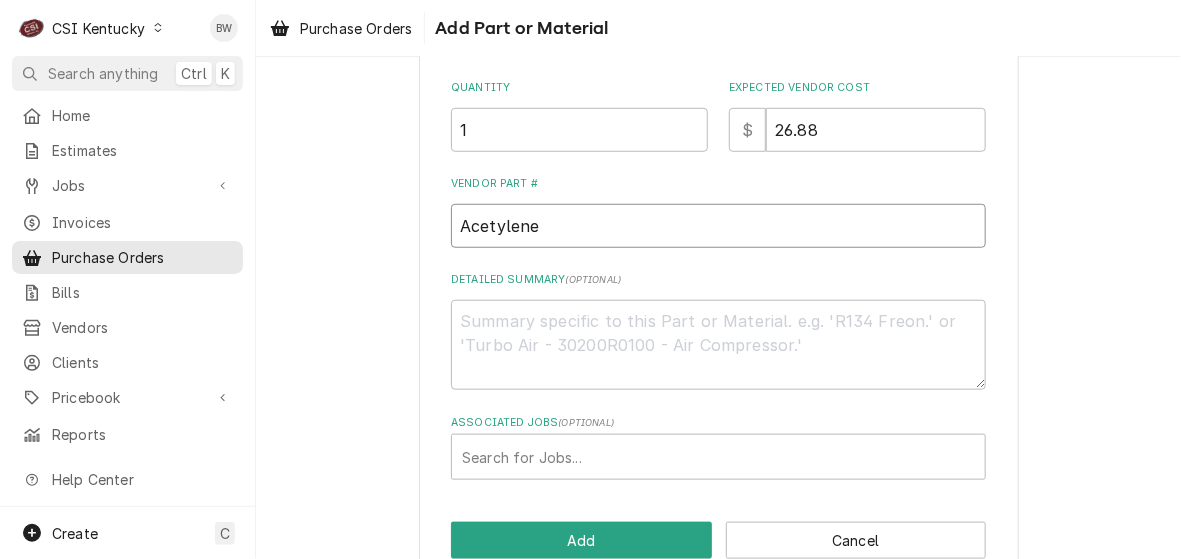 scroll, scrollTop: 432, scrollLeft: 0, axis: vertical 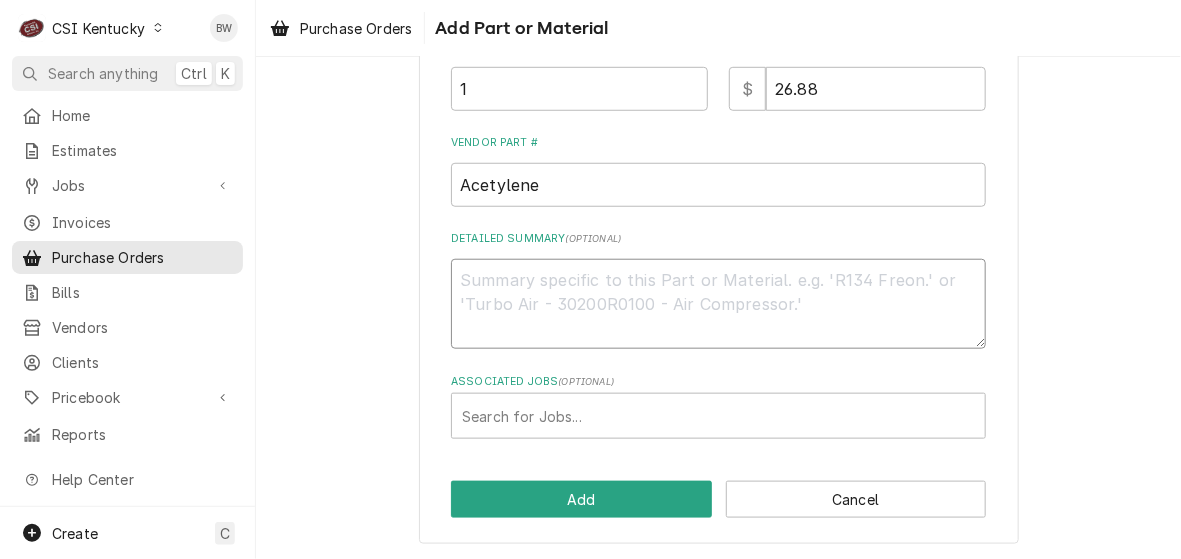 click on "Detailed Summary  ( optional )" at bounding box center [718, 304] 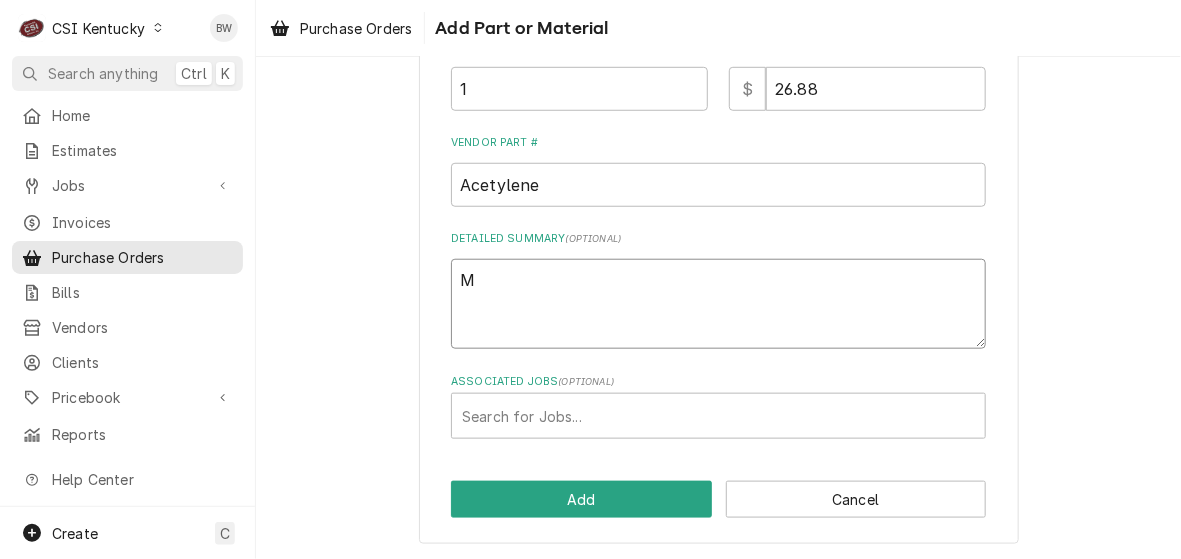 type on "x" 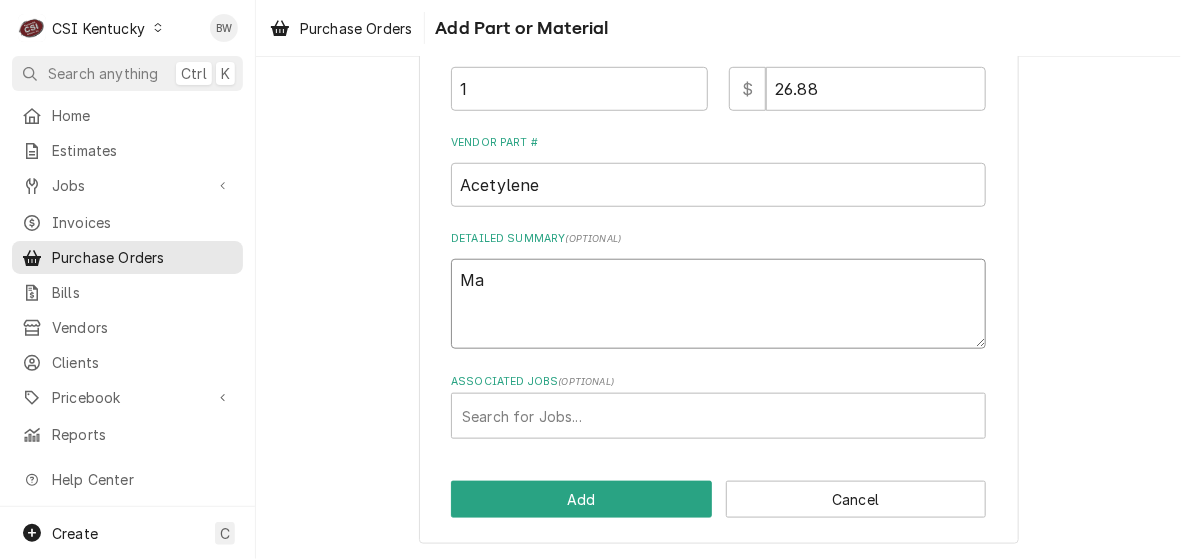 type on "x" 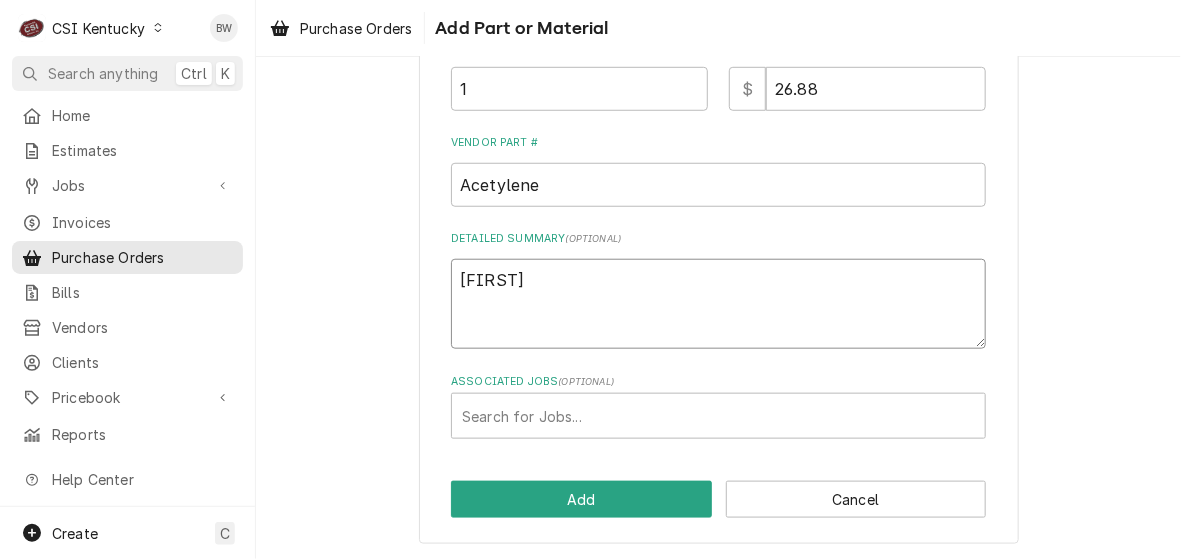 type on "x" 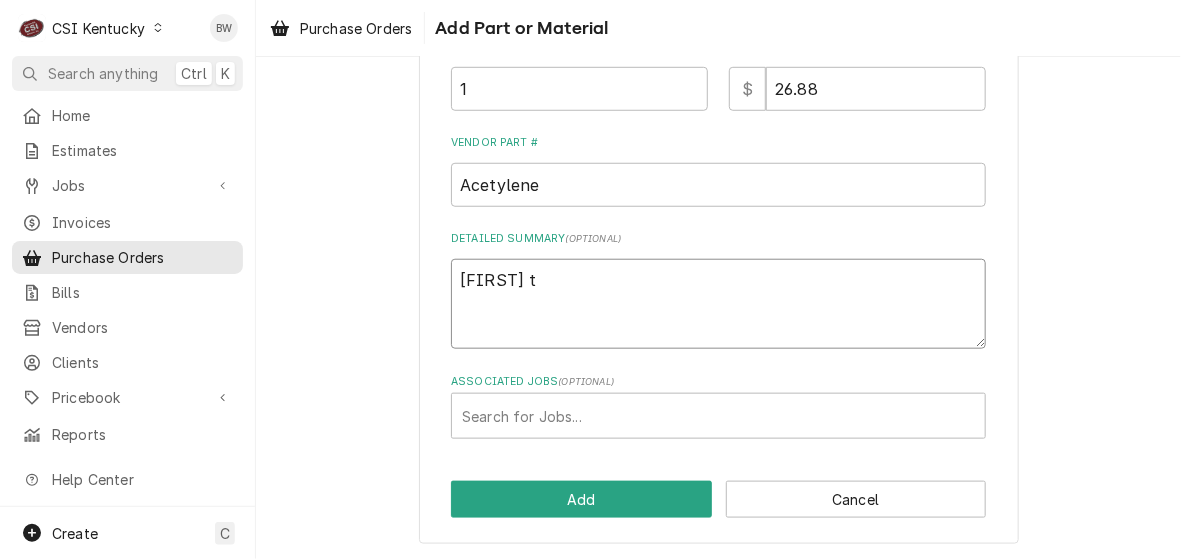 type on "x" 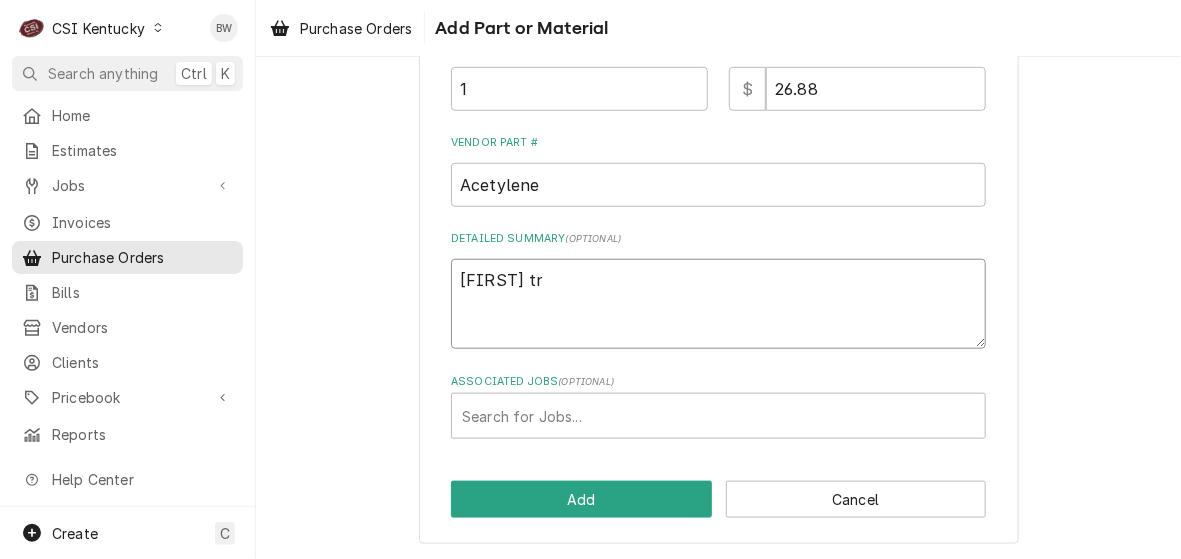 type on "x" 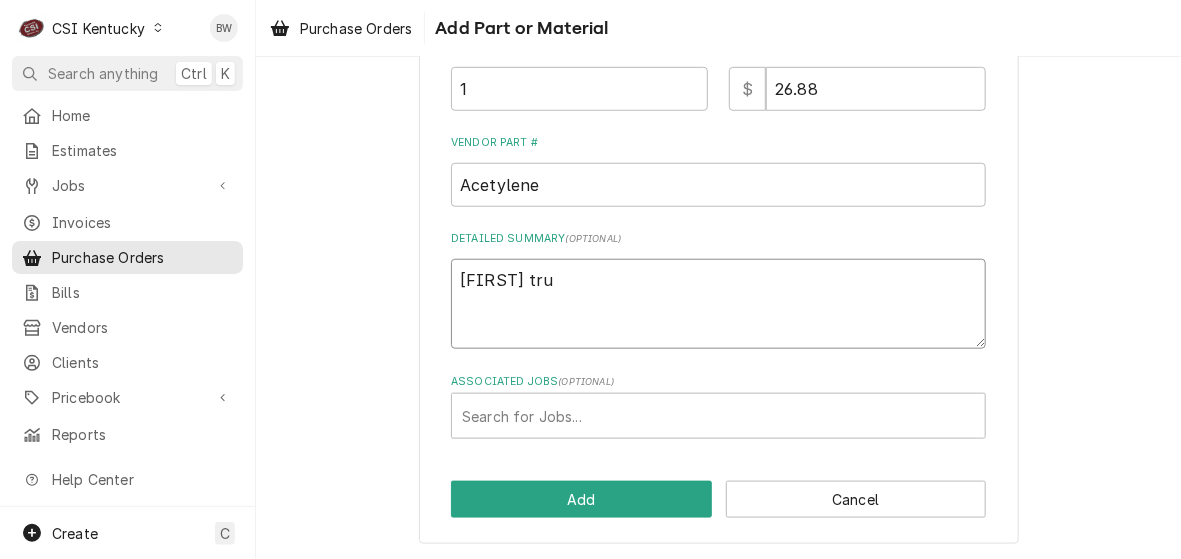 type on "x" 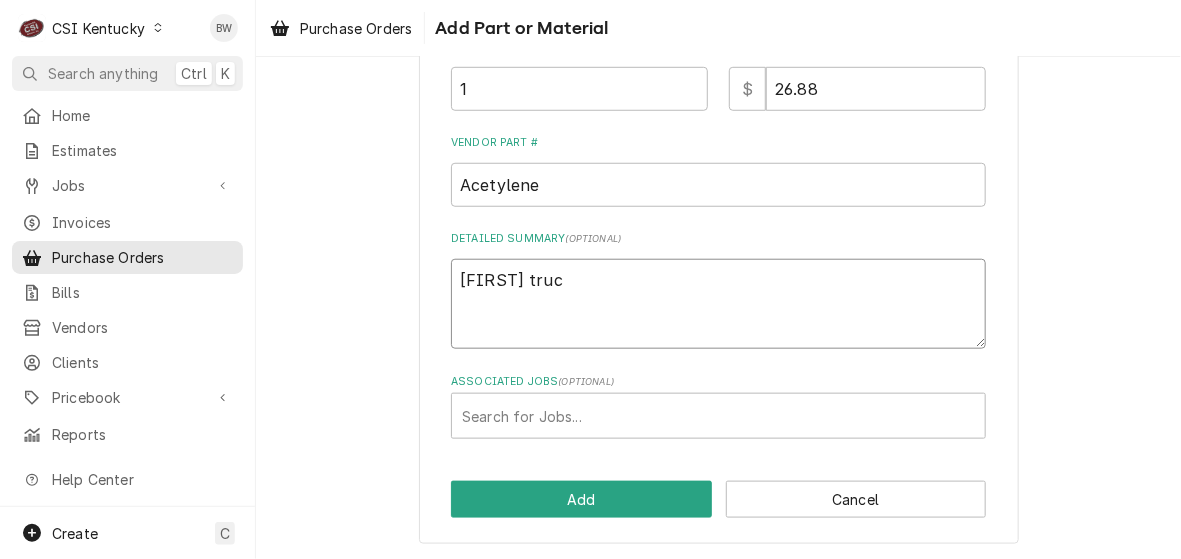 type on "x" 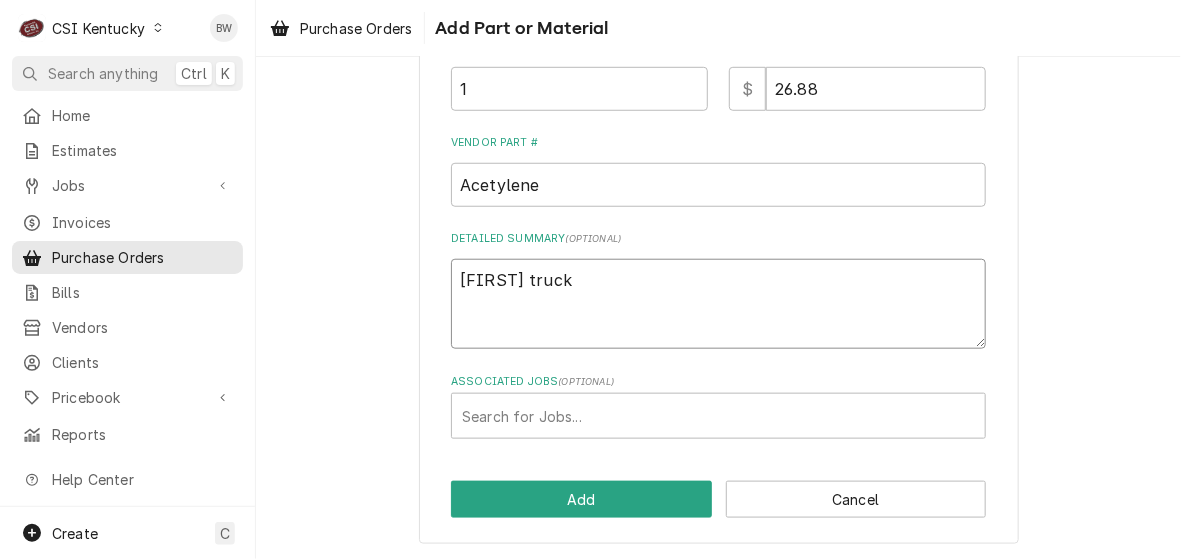type on "x" 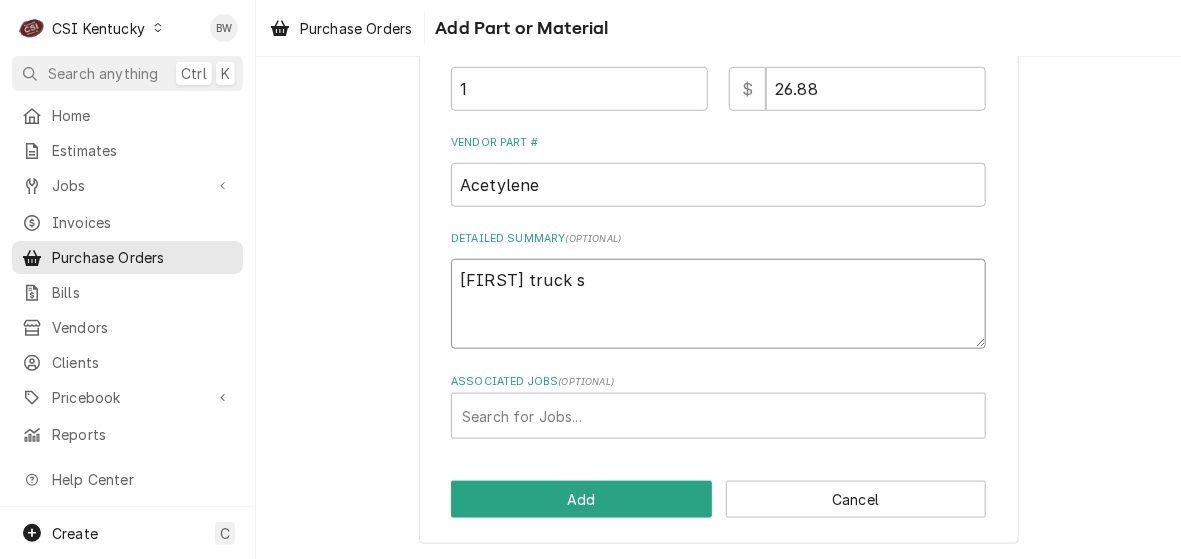 type on "x" 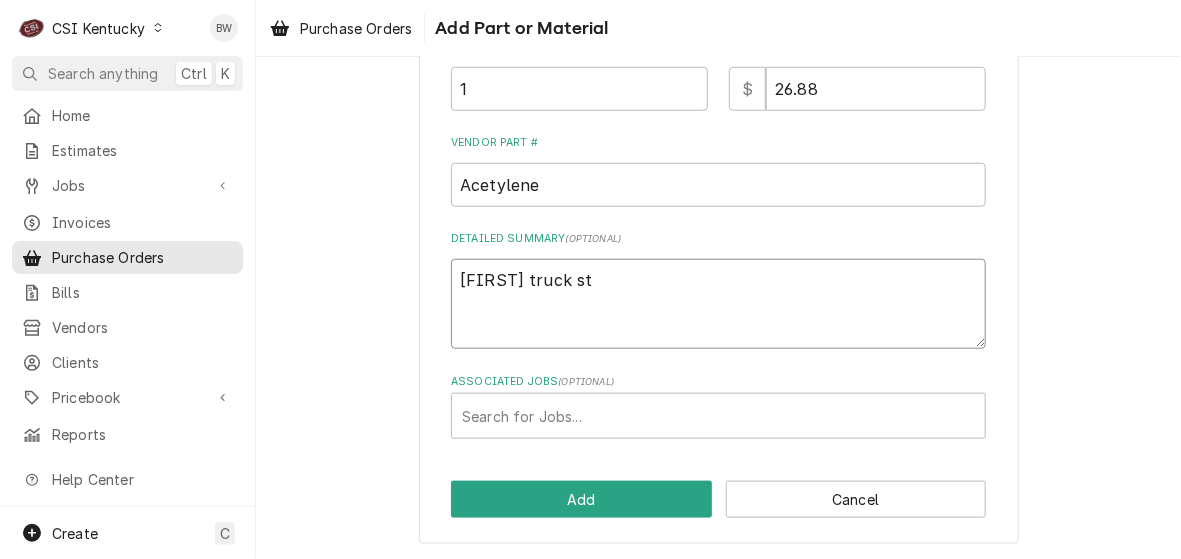 type on "x" 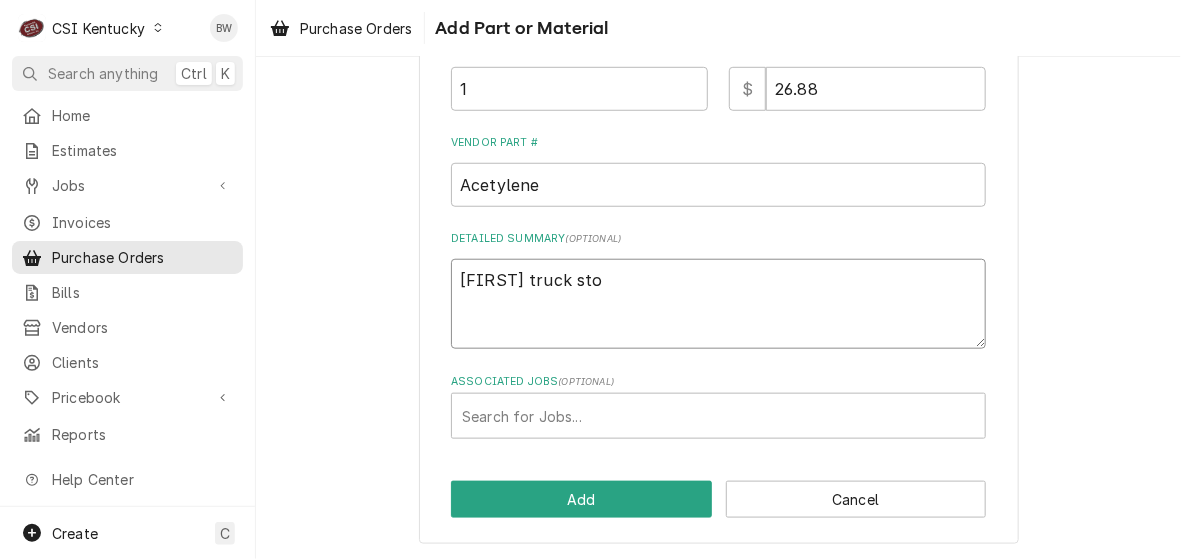type on "x" 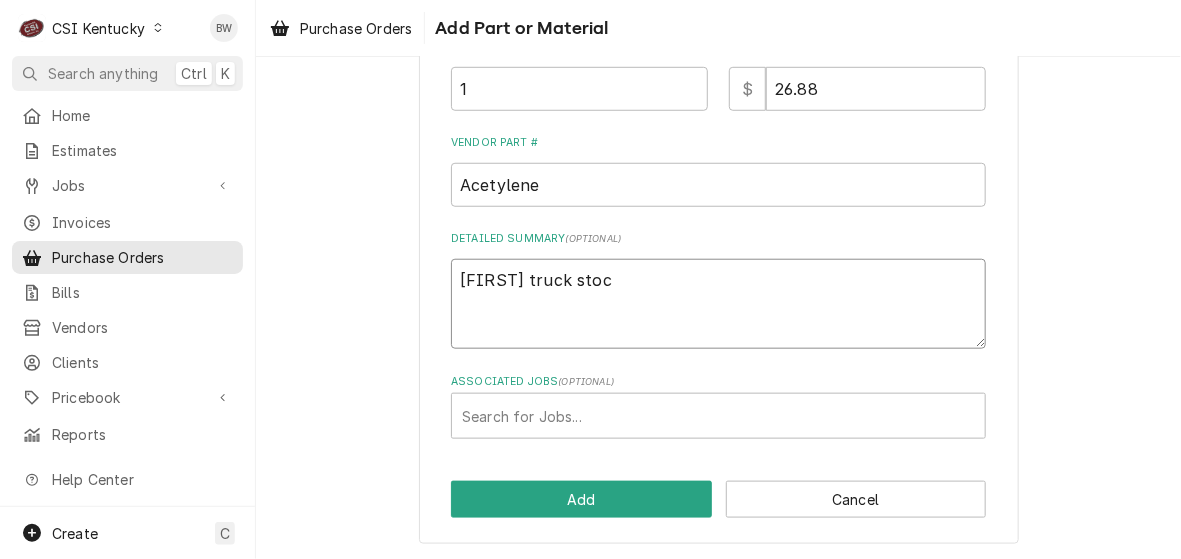 type on "x" 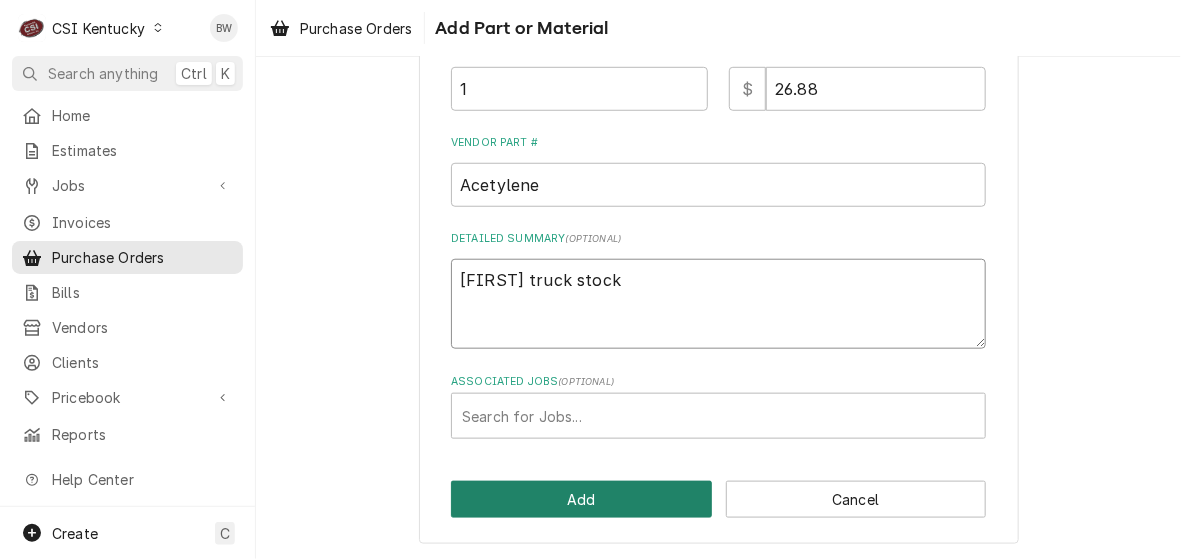 type on "Matt truck stock" 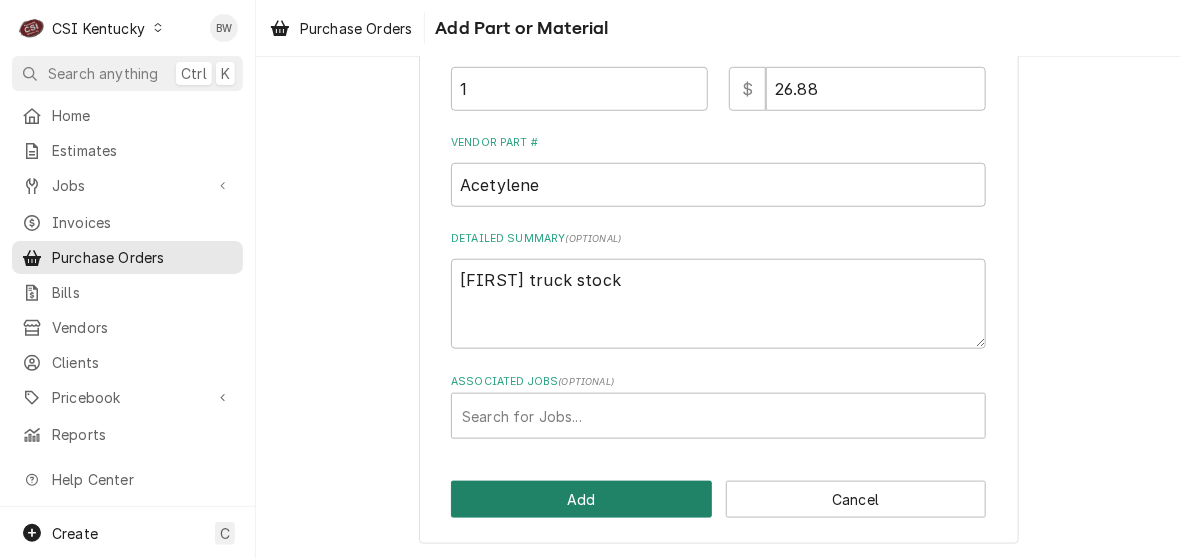 click on "Add" at bounding box center [581, 499] 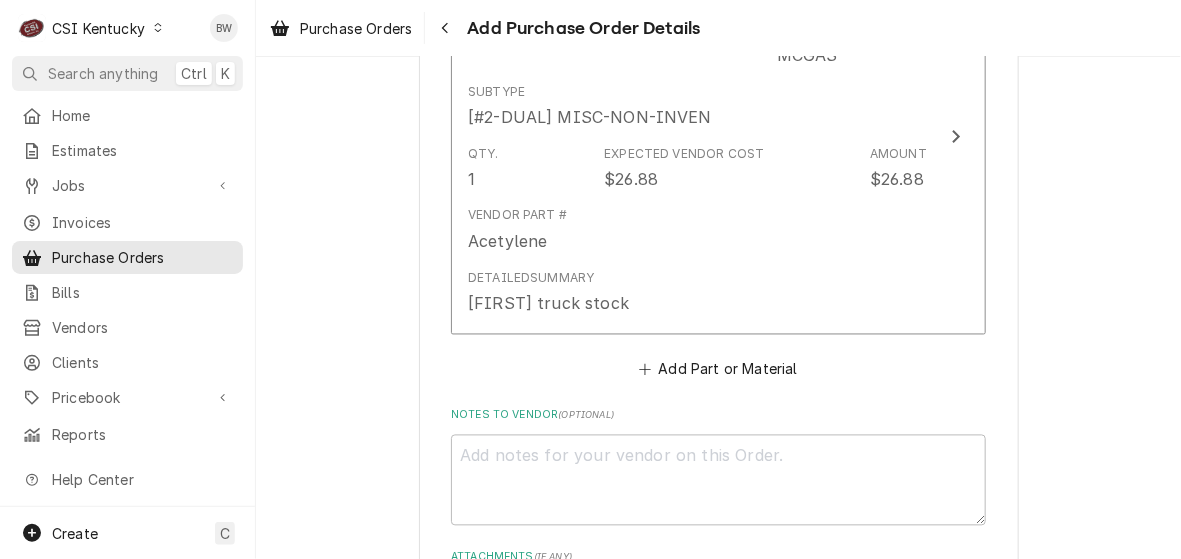 scroll, scrollTop: 1100, scrollLeft: 0, axis: vertical 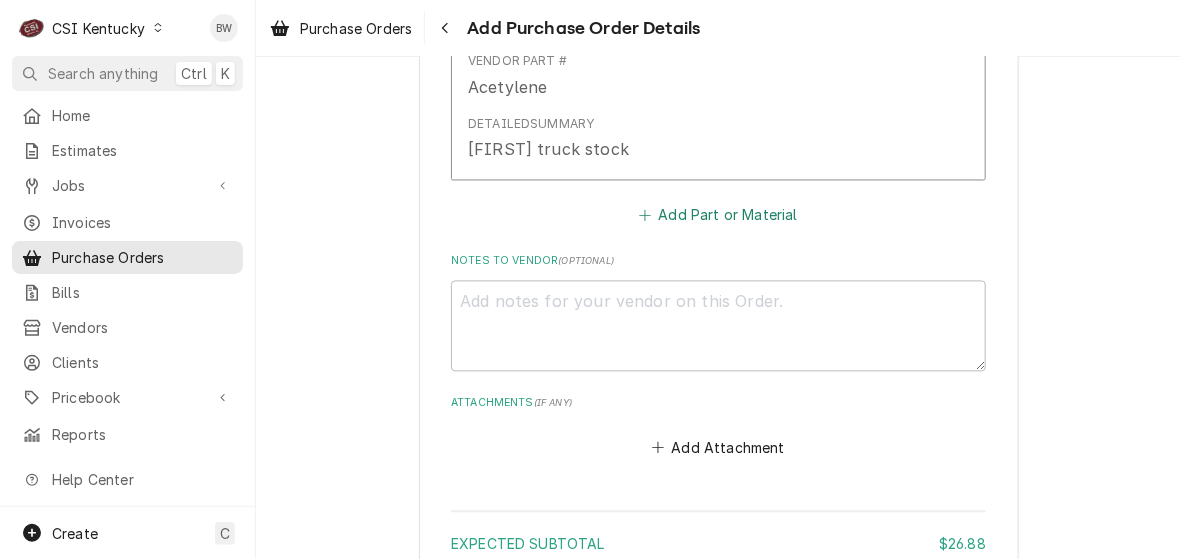 click on "Add Part or Material" at bounding box center [718, 215] 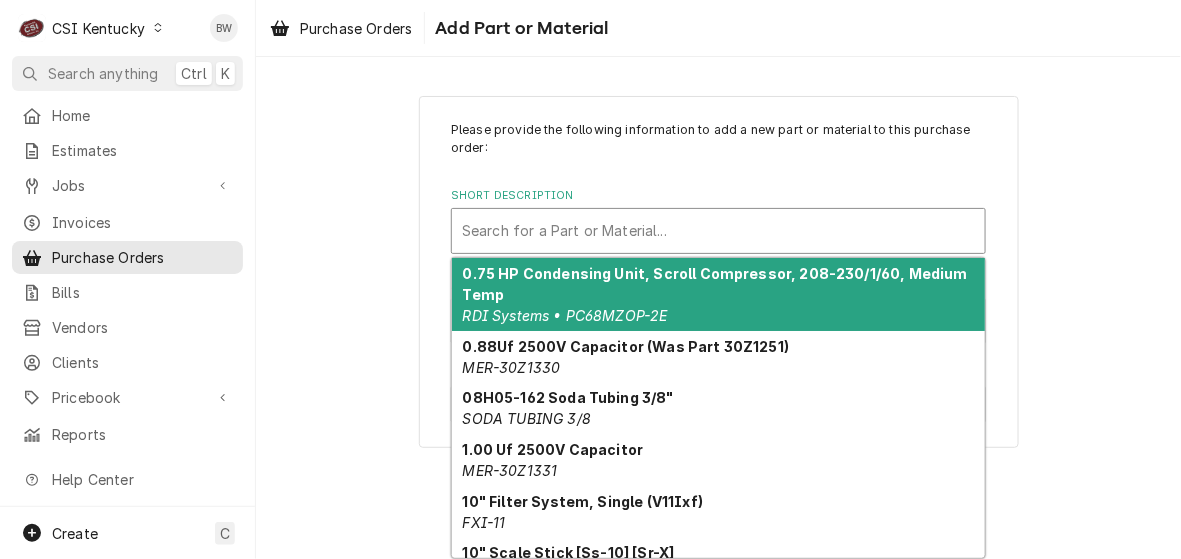 click at bounding box center [718, 231] 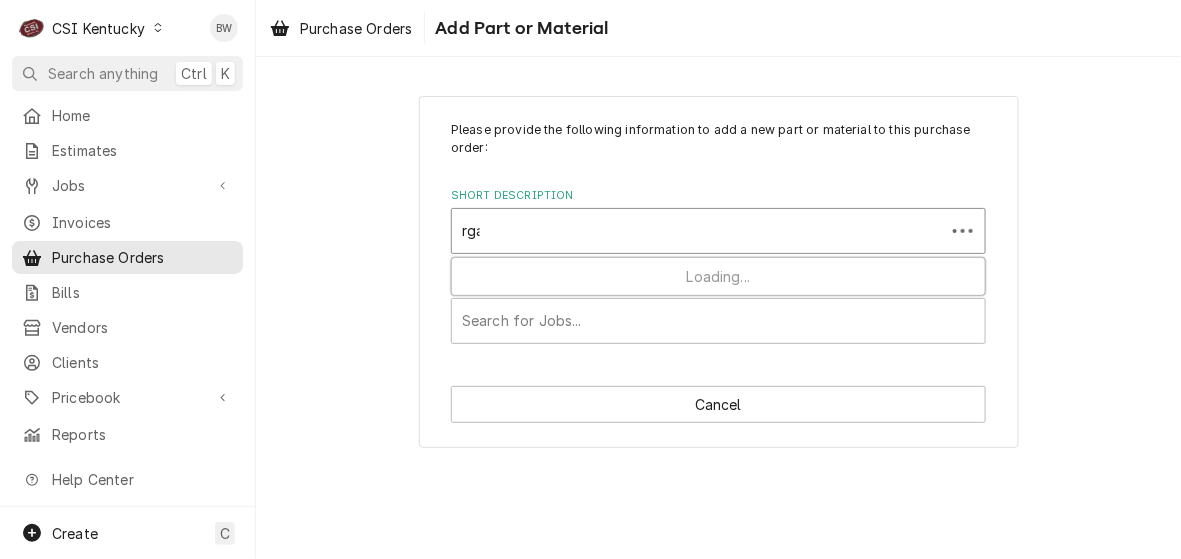 type on "rgas" 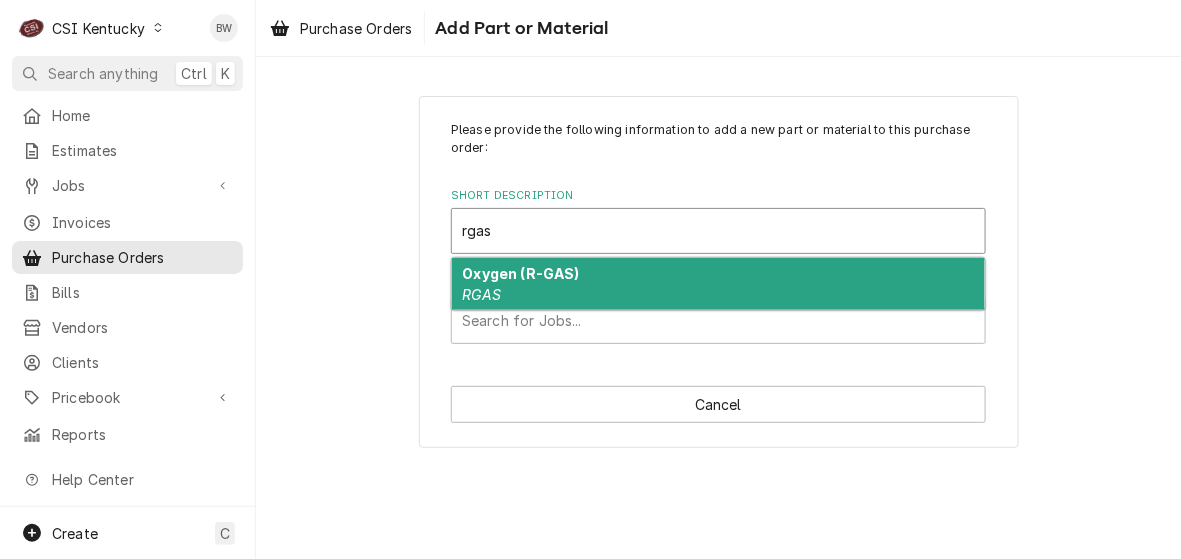 click on "Oxygen (R-GAS)" at bounding box center [521, 273] 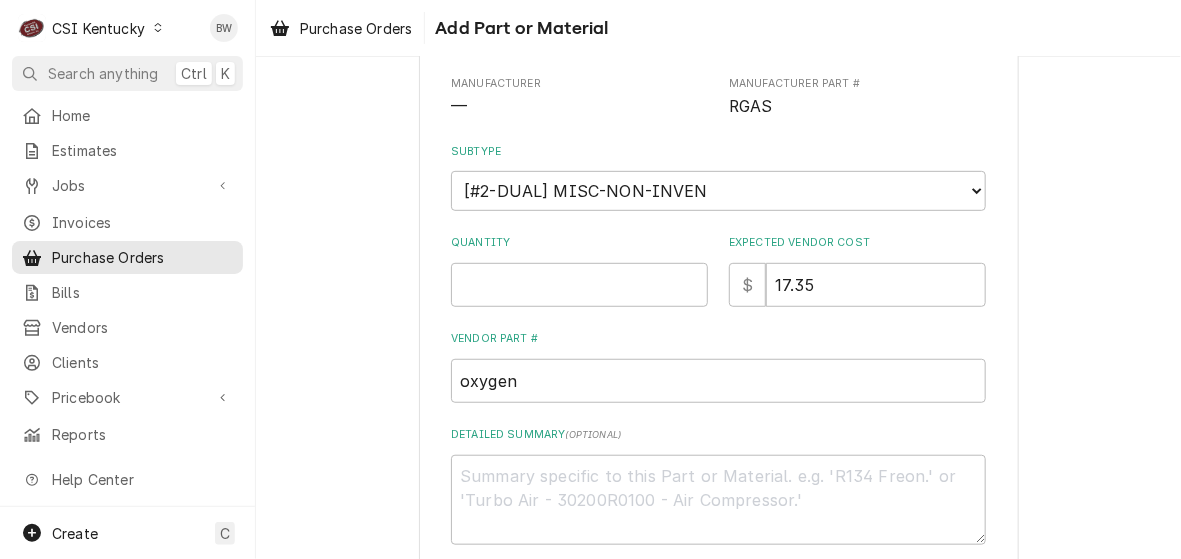 scroll, scrollTop: 300, scrollLeft: 0, axis: vertical 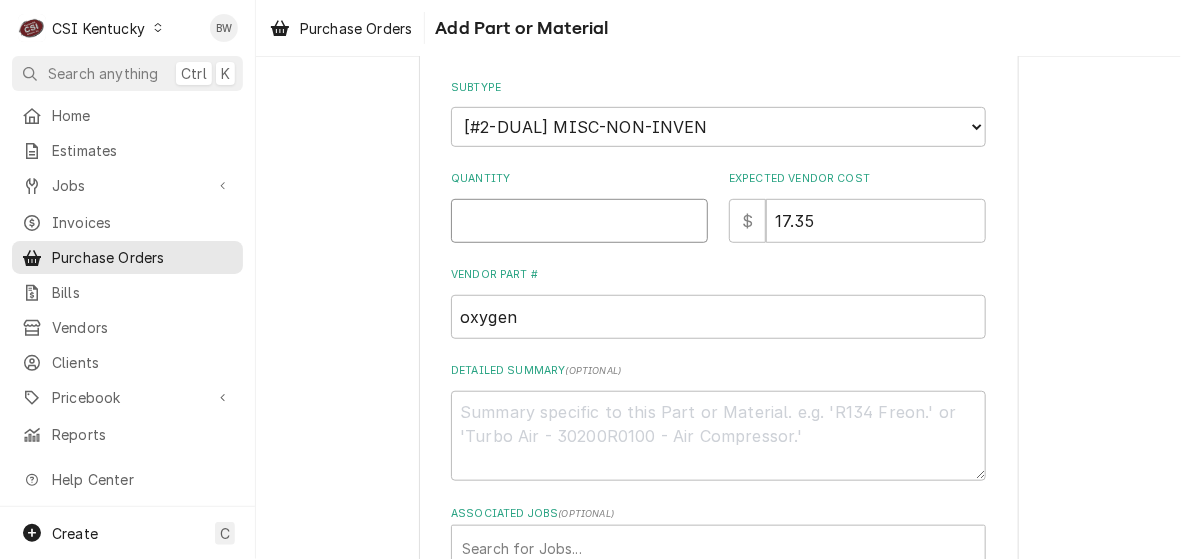 click on "Quantity" at bounding box center [579, 221] 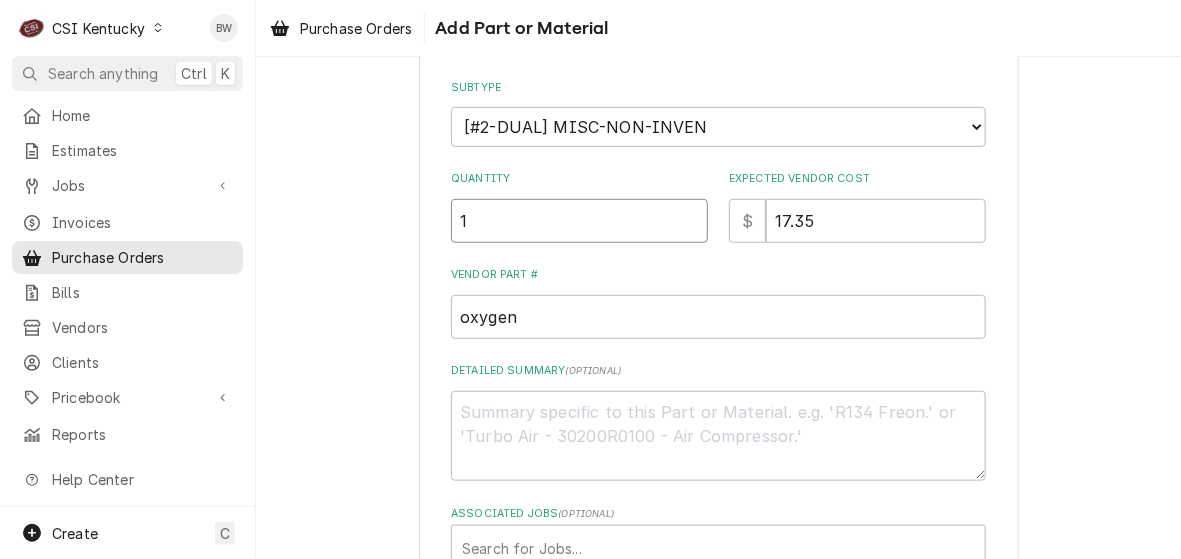 type on "1" 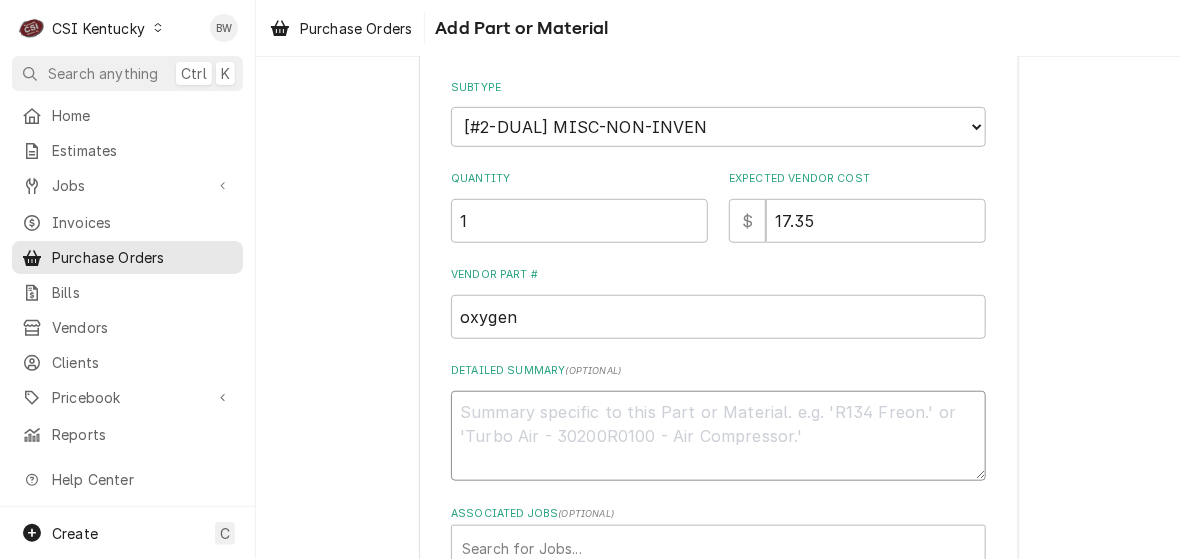 click on "Detailed Summary  ( optional )" at bounding box center (718, 436) 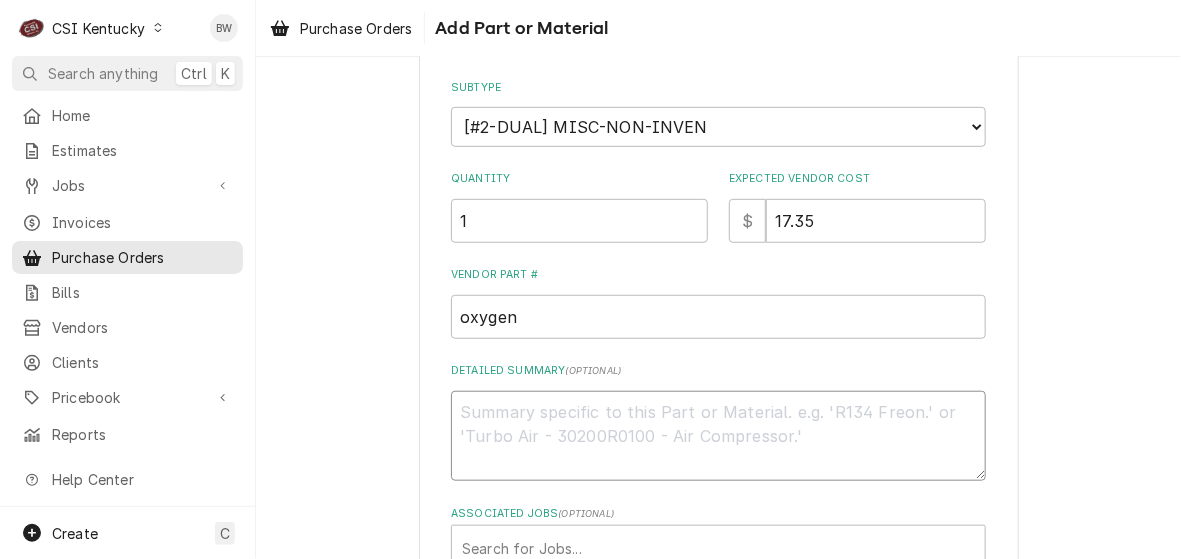 type on "x" 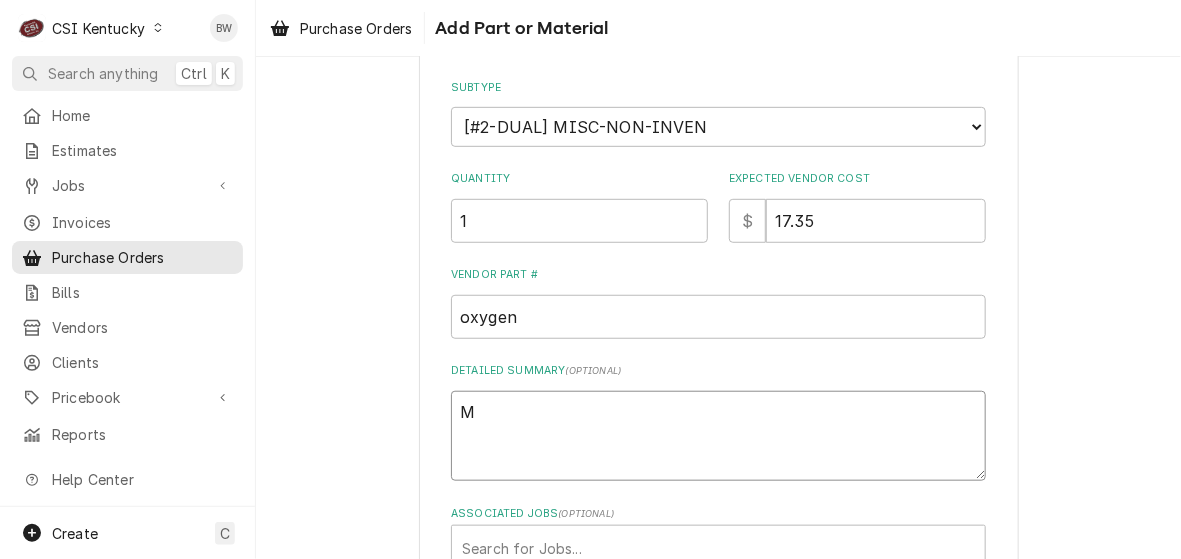 type on "x" 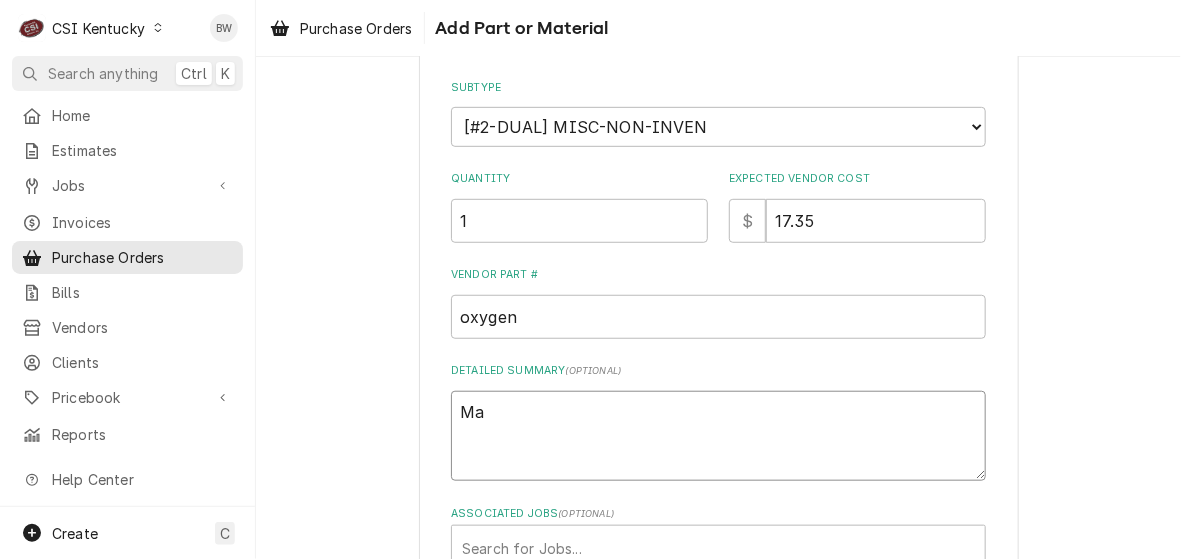 type on "x" 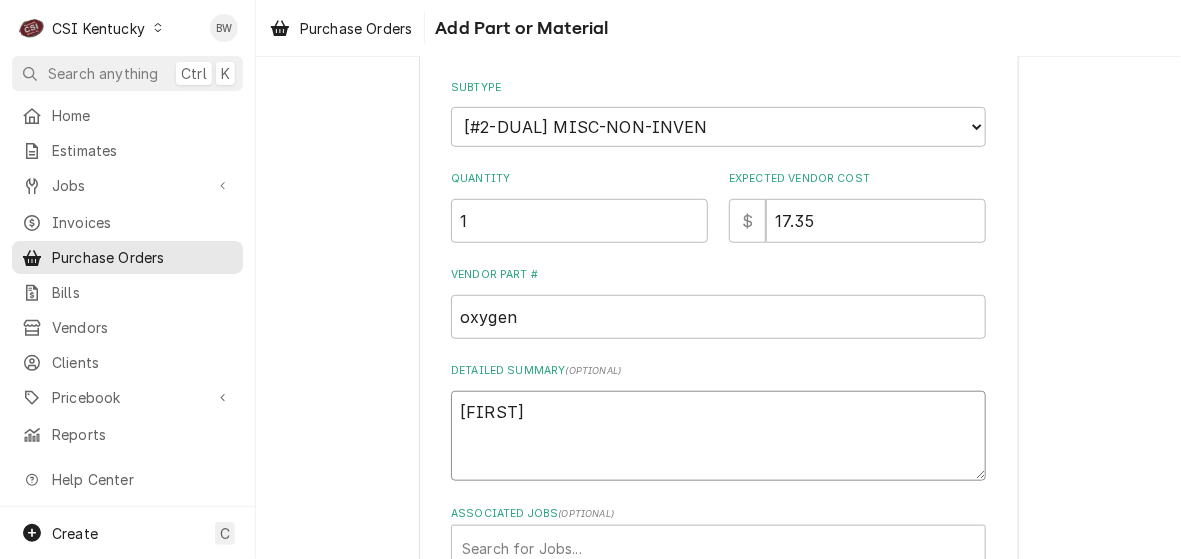 type on "x" 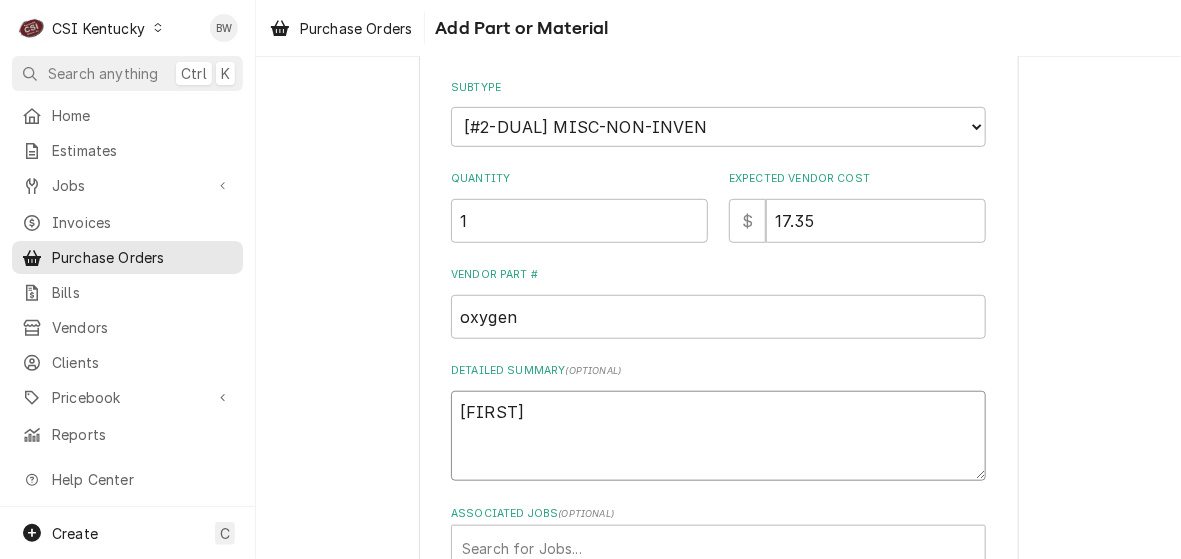 type on "x" 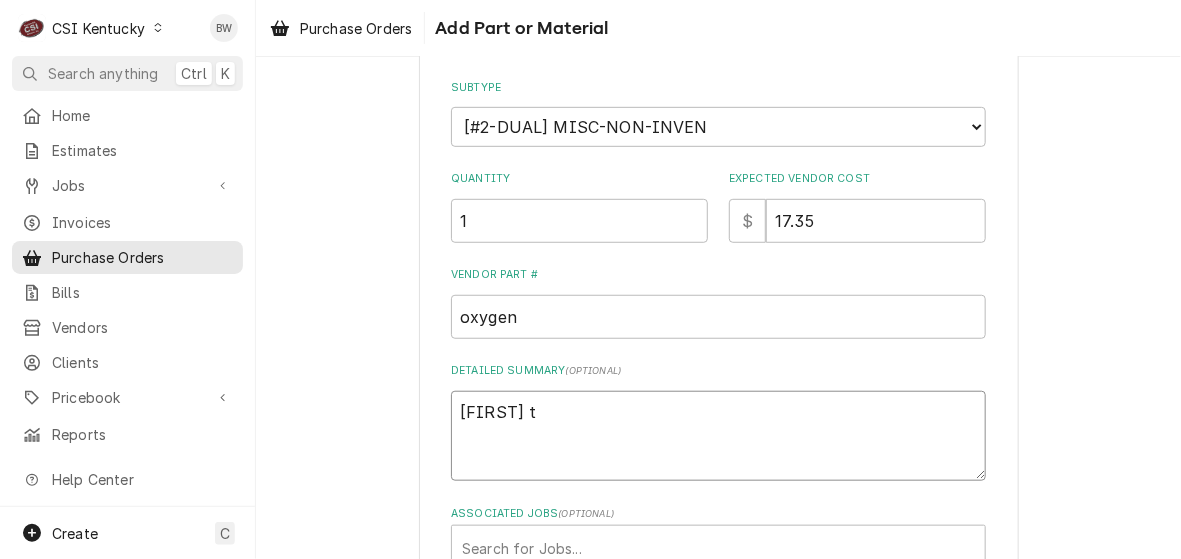 type on "x" 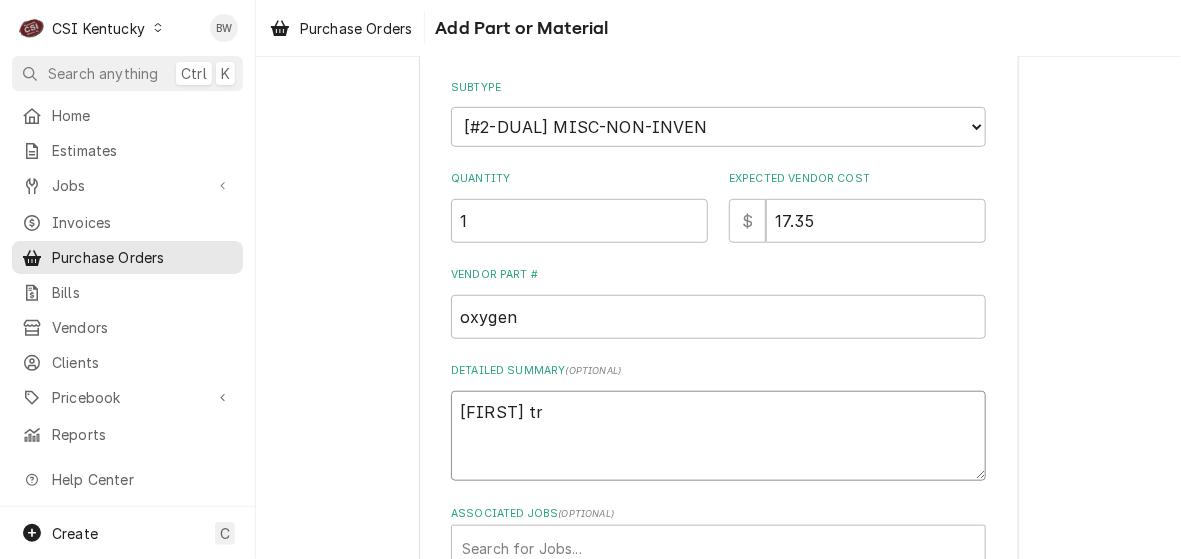 type on "x" 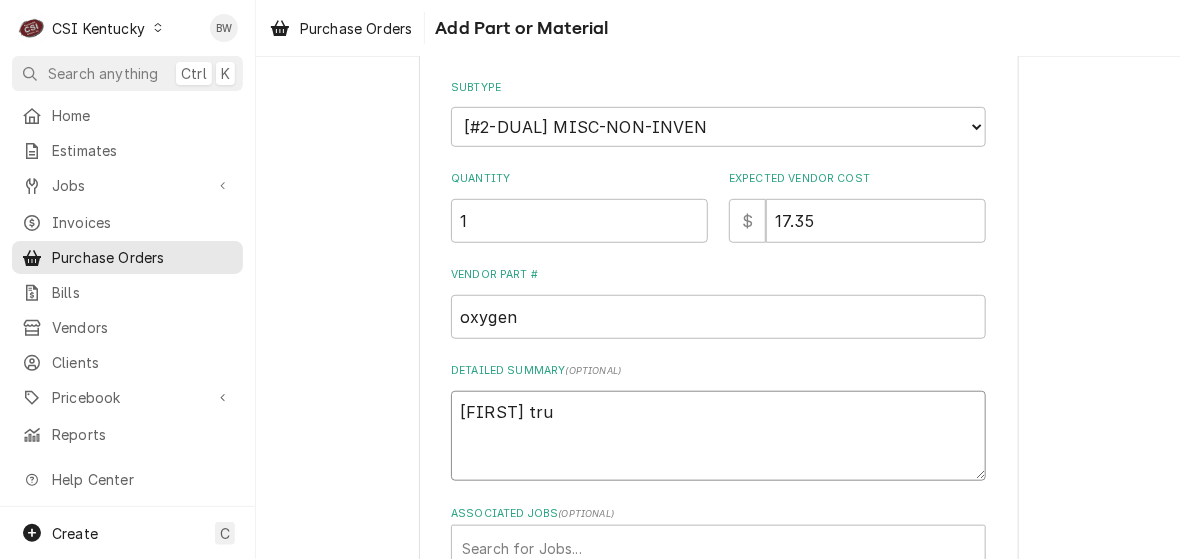 type on "x" 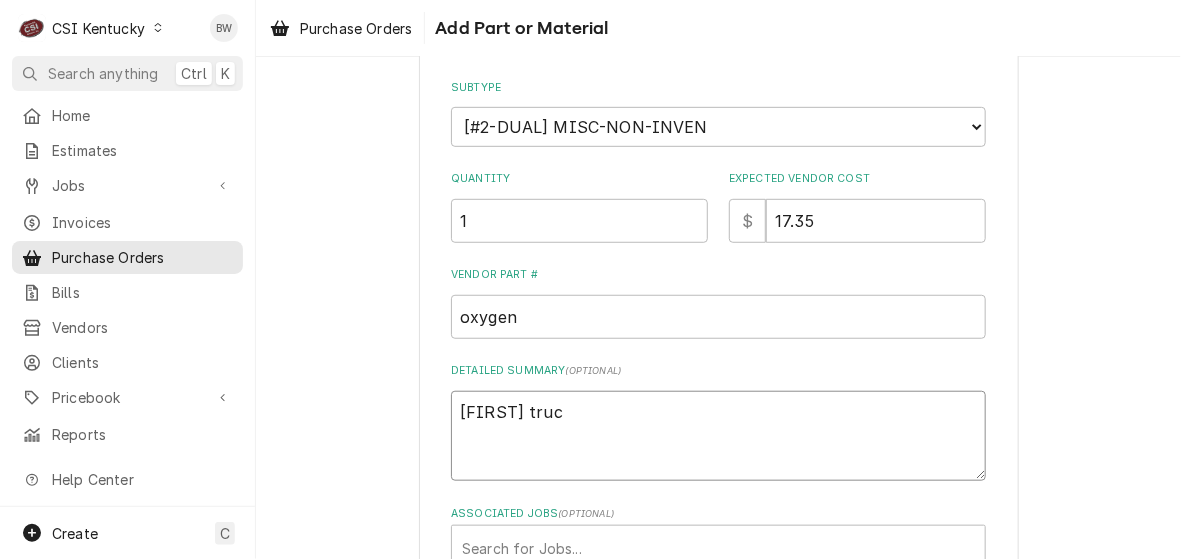 type on "x" 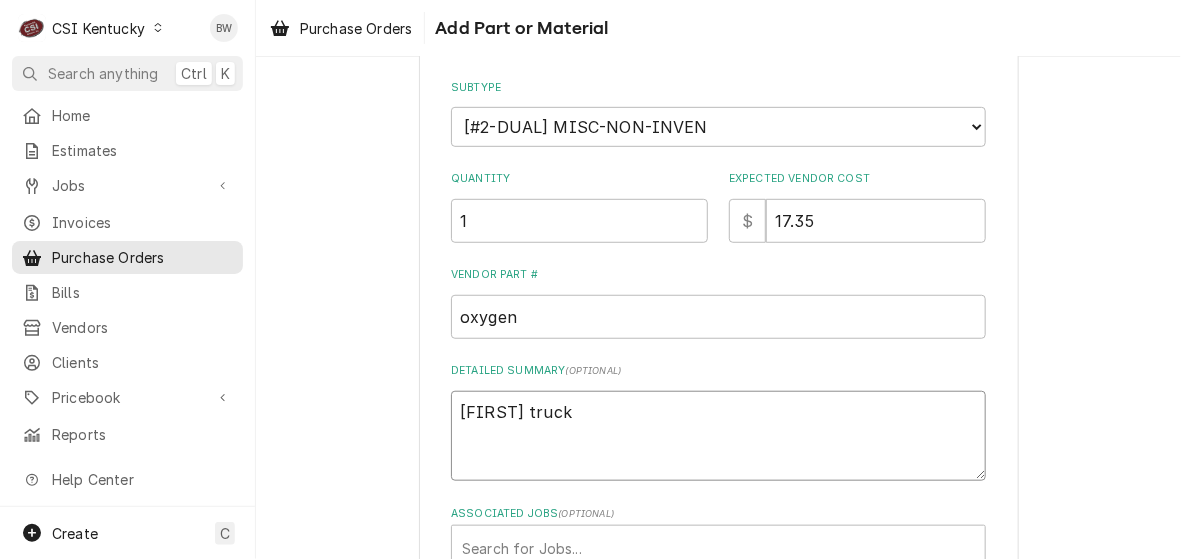 type on "x" 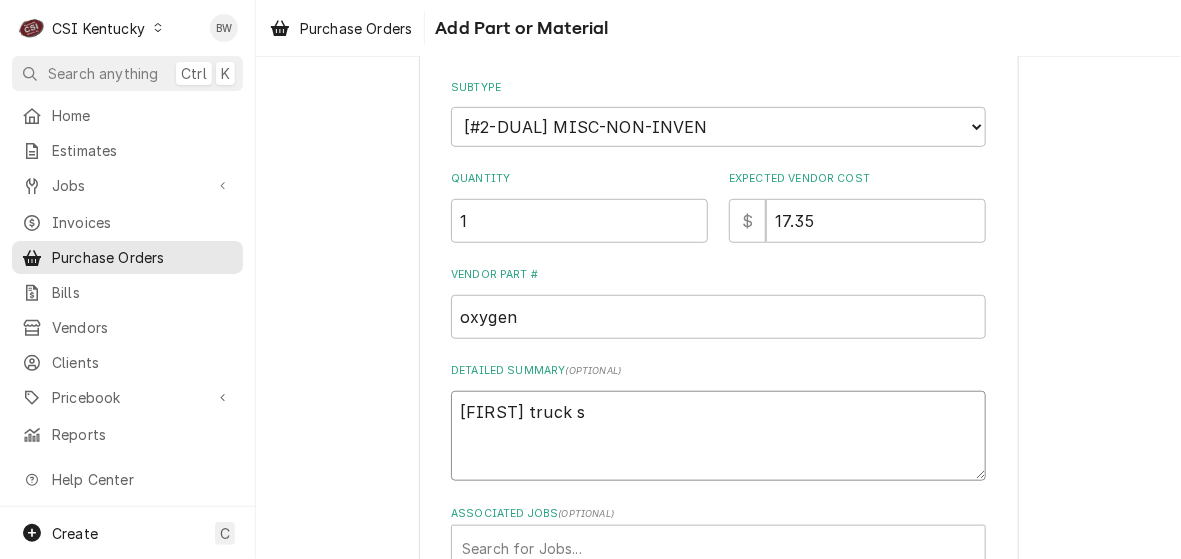 type on "x" 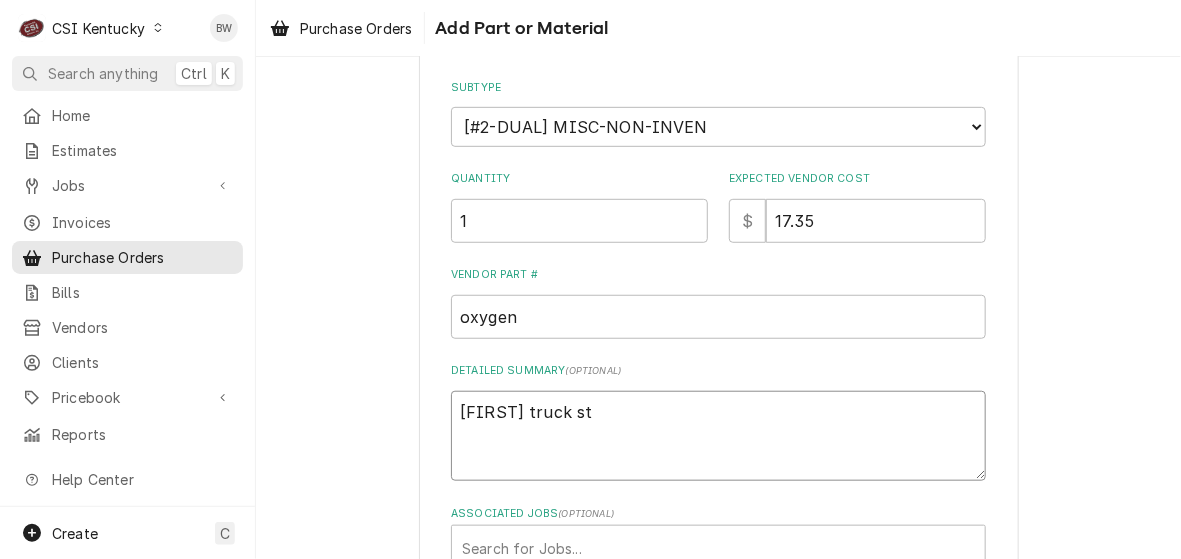 type on "x" 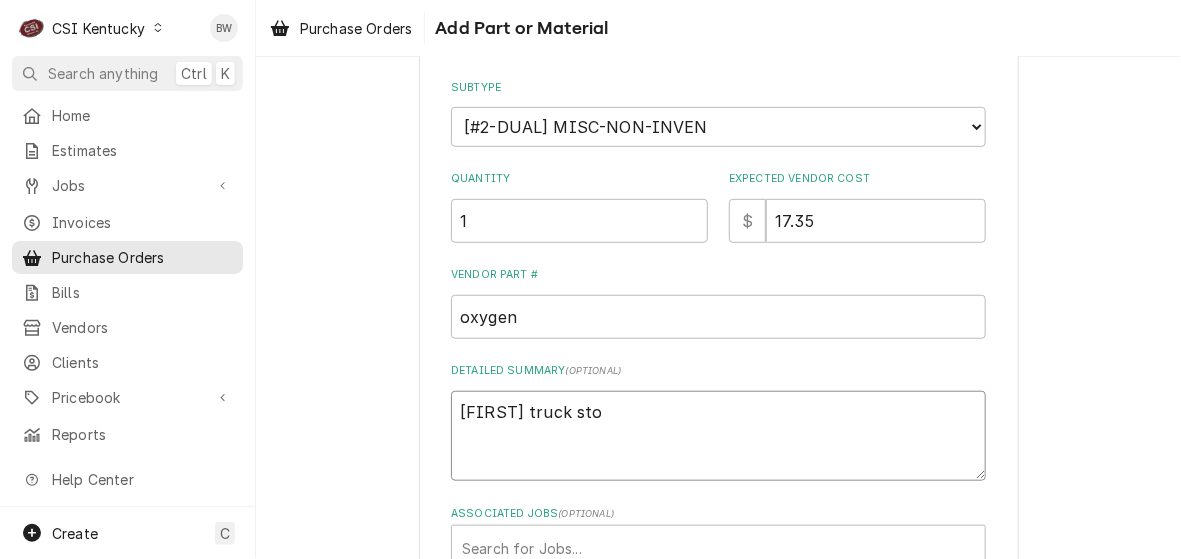 type on "x" 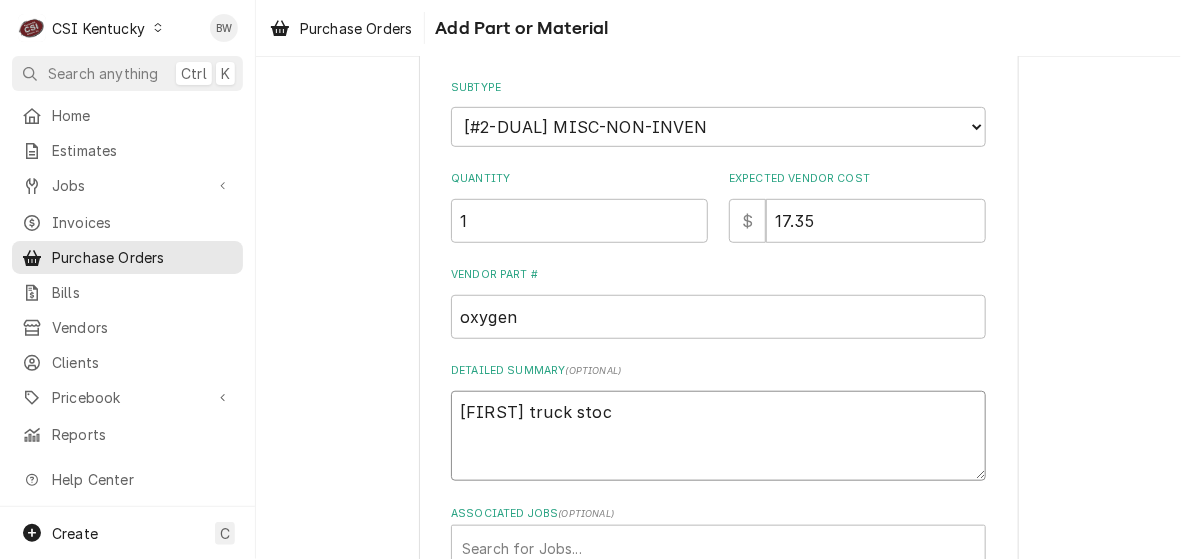 type on "x" 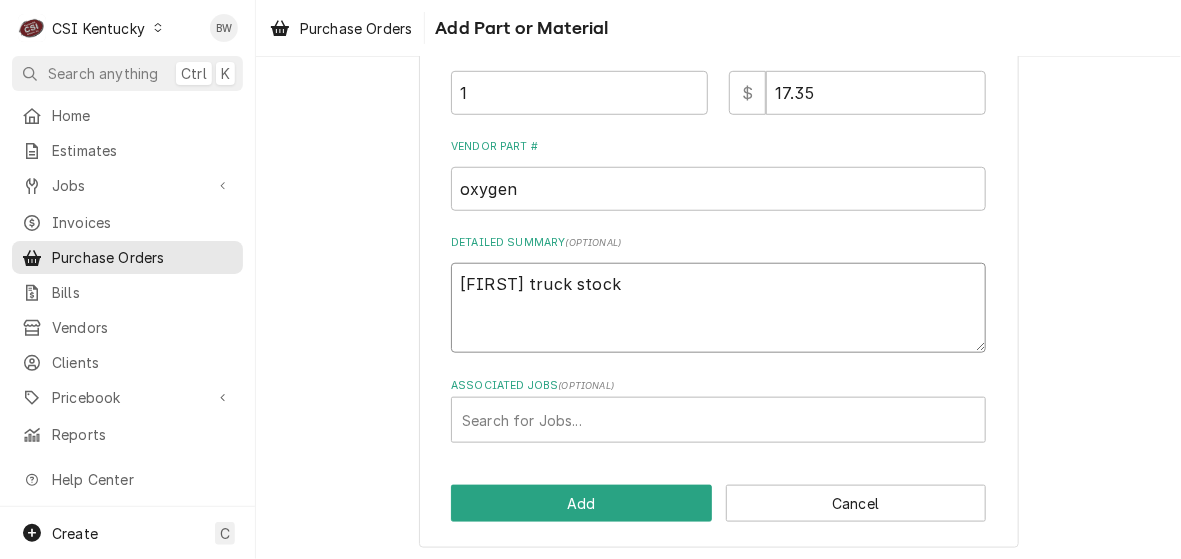 scroll, scrollTop: 432, scrollLeft: 0, axis: vertical 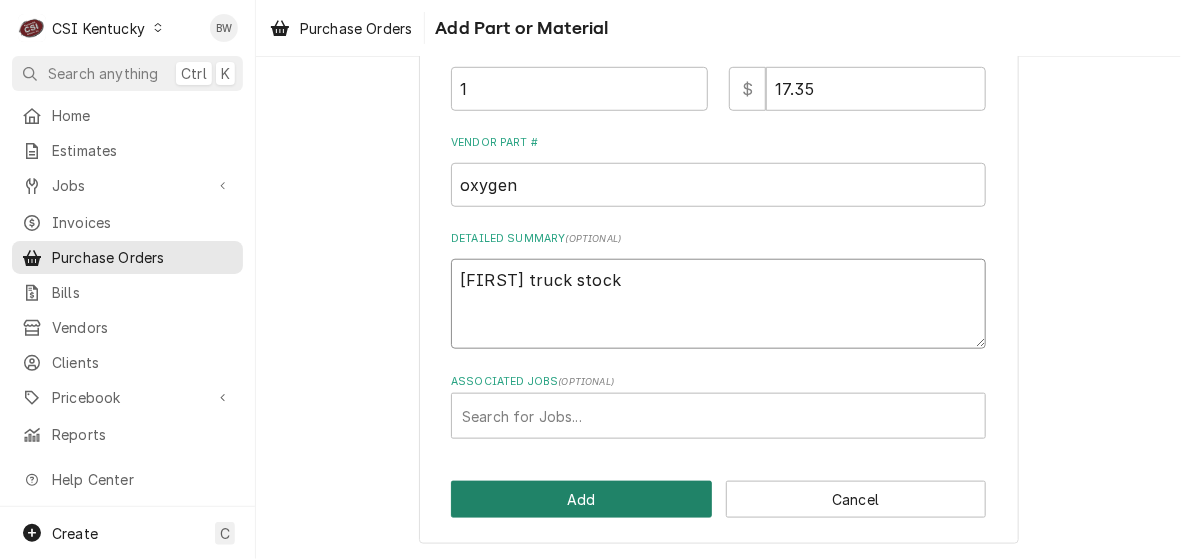 type on "Matt truck stock" 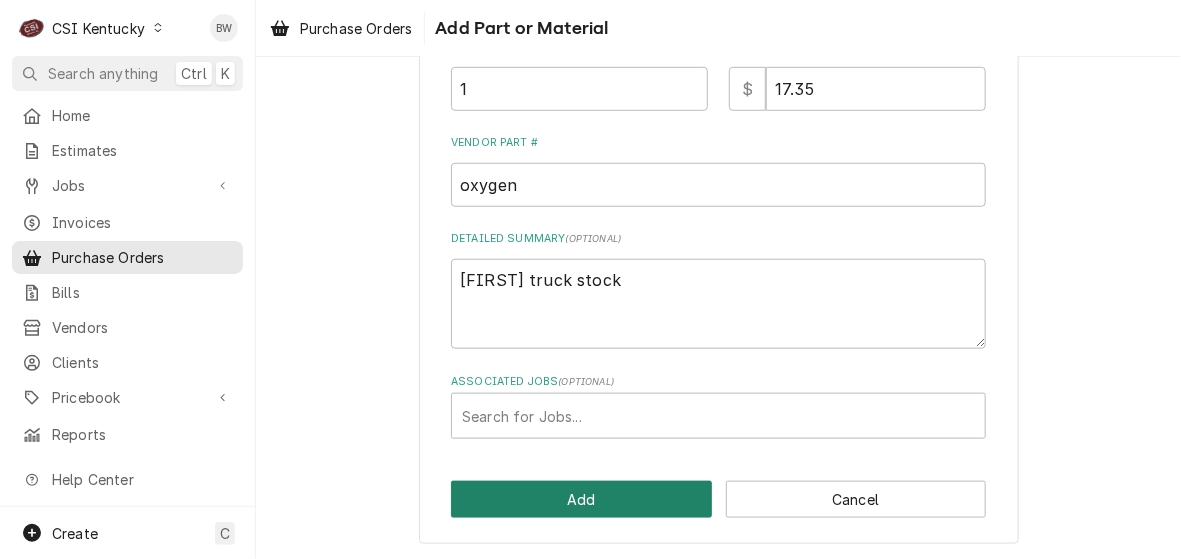 click on "Add" at bounding box center (581, 499) 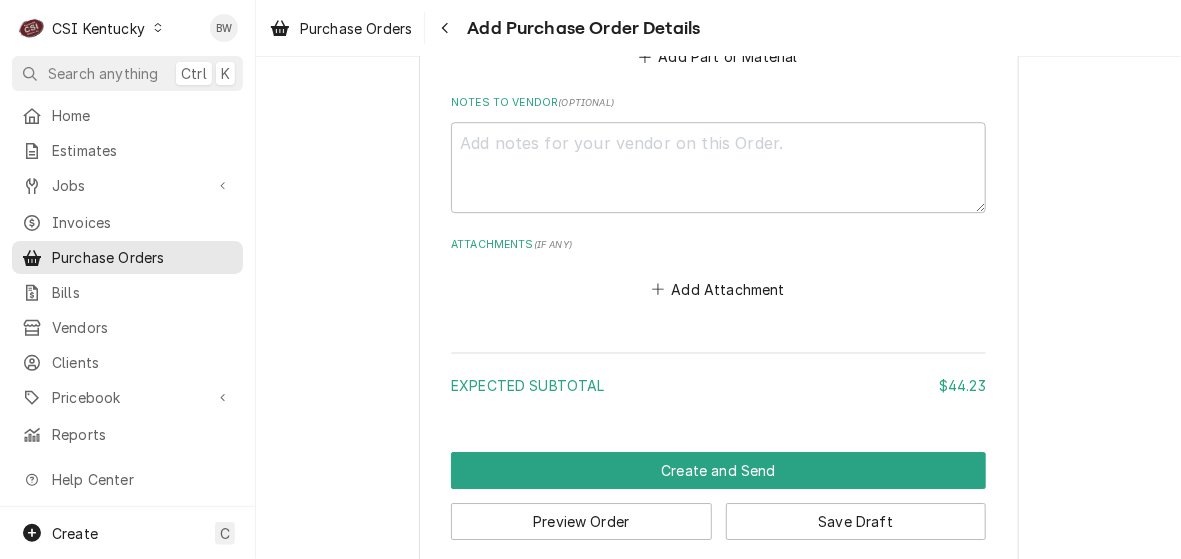 scroll, scrollTop: 1687, scrollLeft: 0, axis: vertical 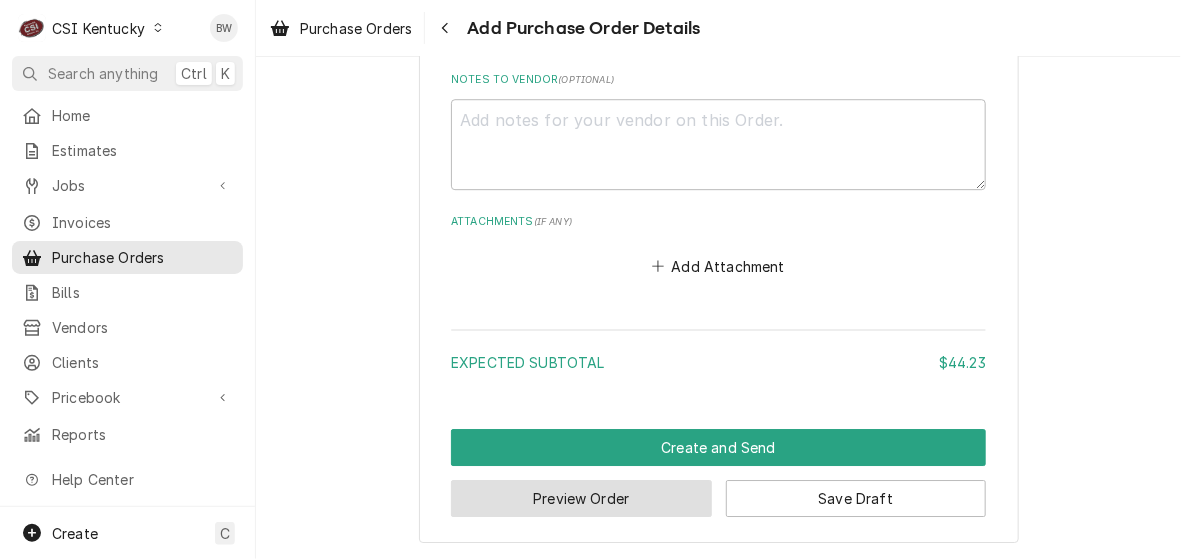 click on "Preview Order" at bounding box center (581, 498) 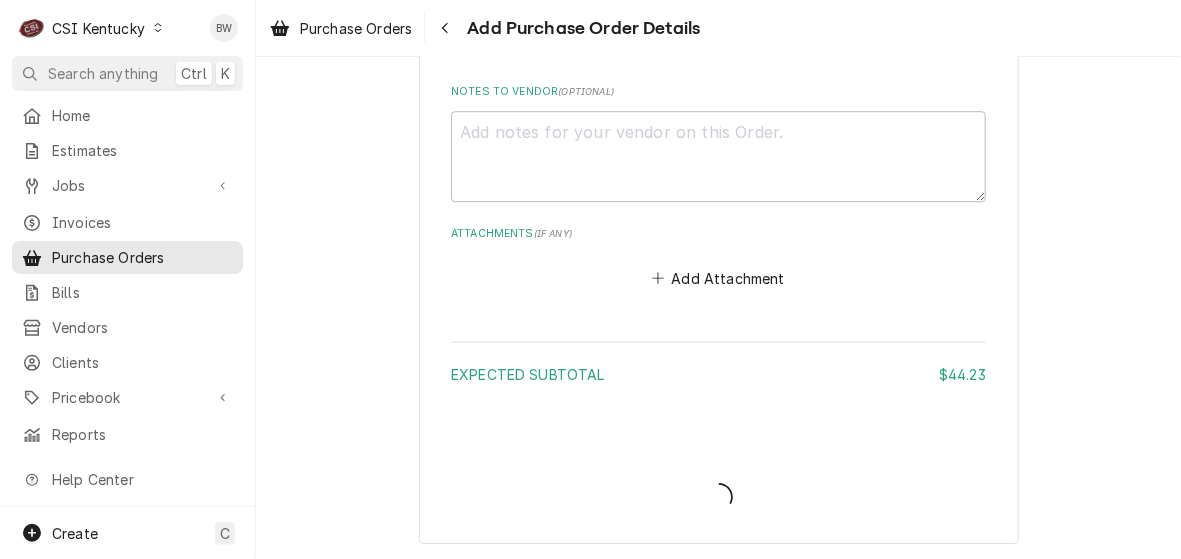 type on "x" 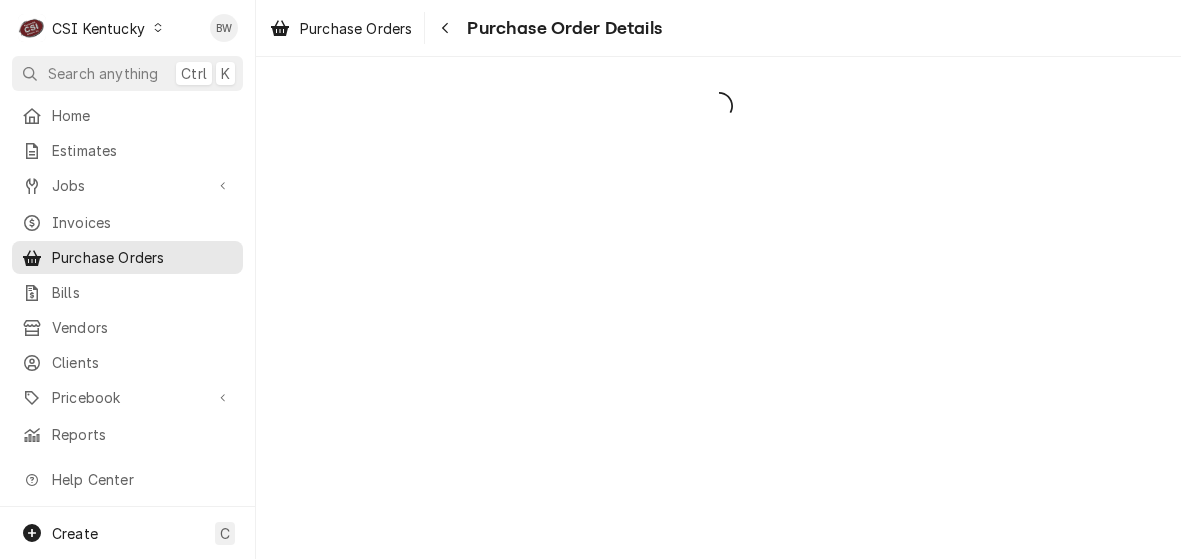 scroll, scrollTop: 0, scrollLeft: 0, axis: both 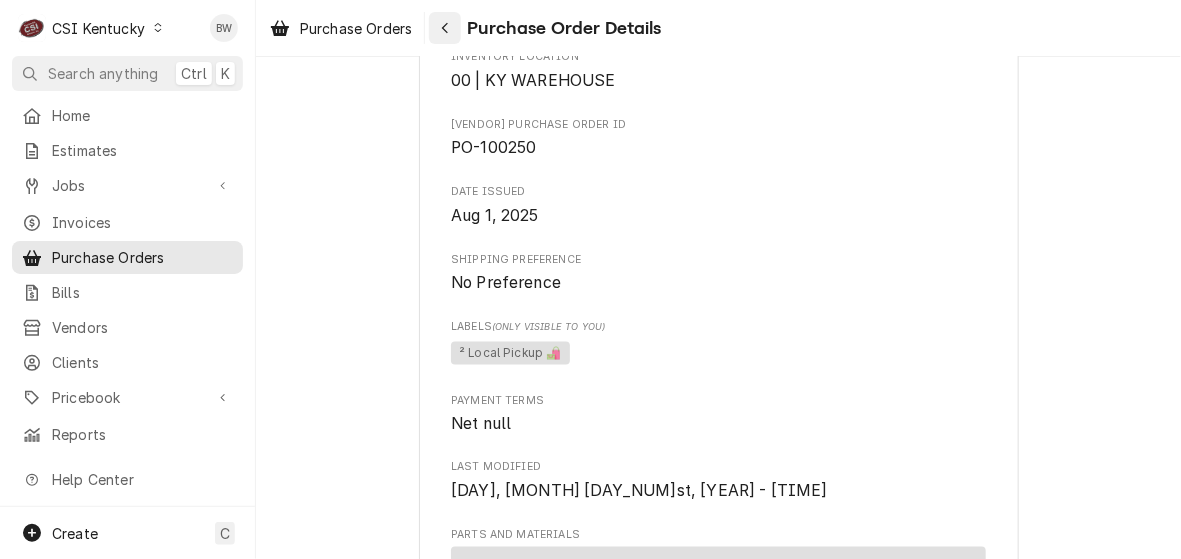 click at bounding box center [445, 28] 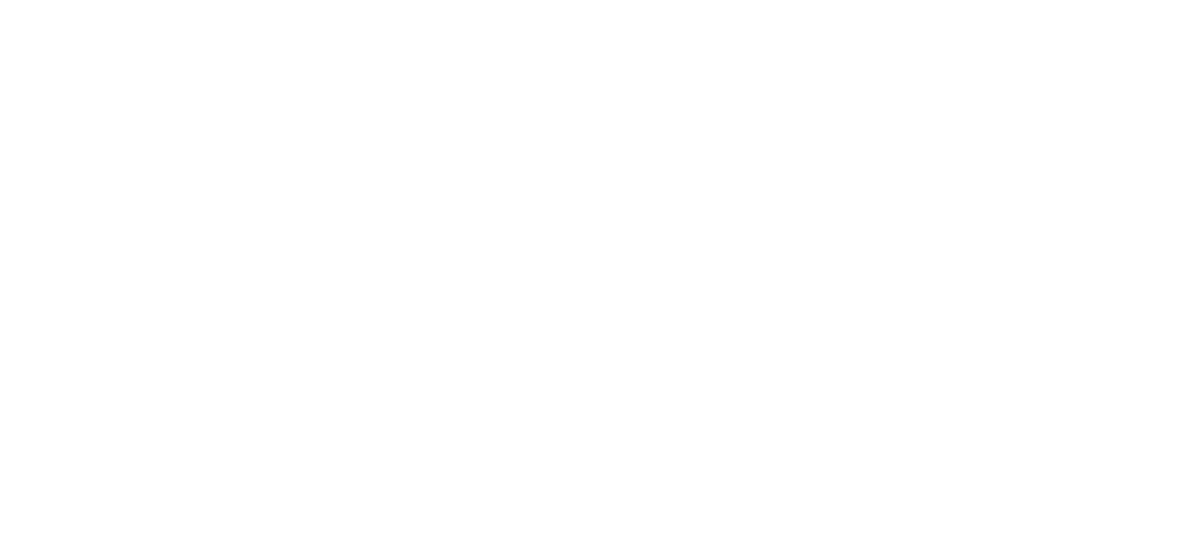 scroll, scrollTop: 0, scrollLeft: 0, axis: both 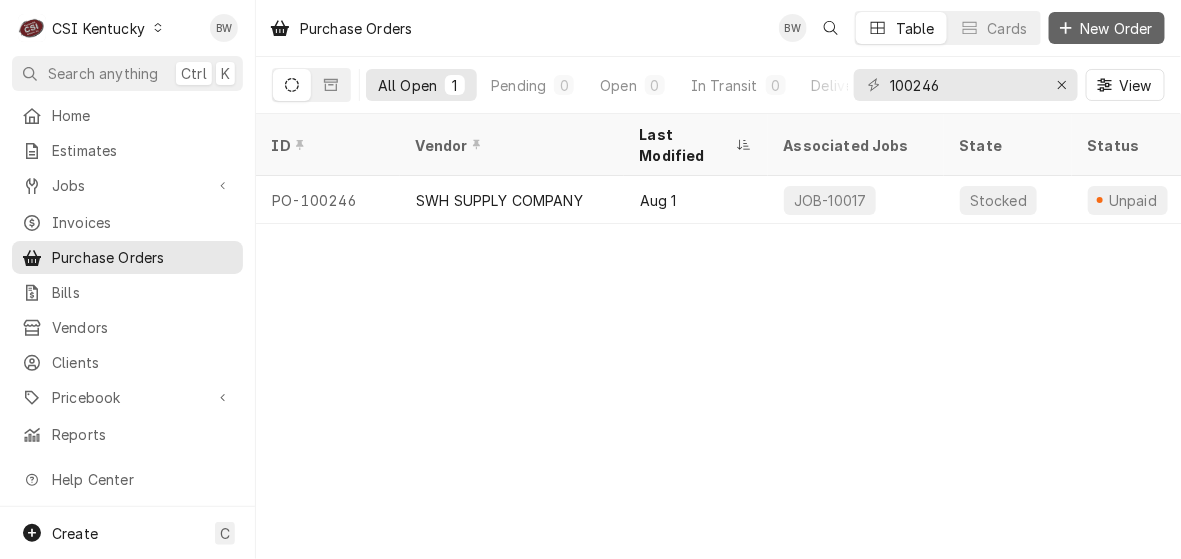 click on "New Order" at bounding box center (1117, 28) 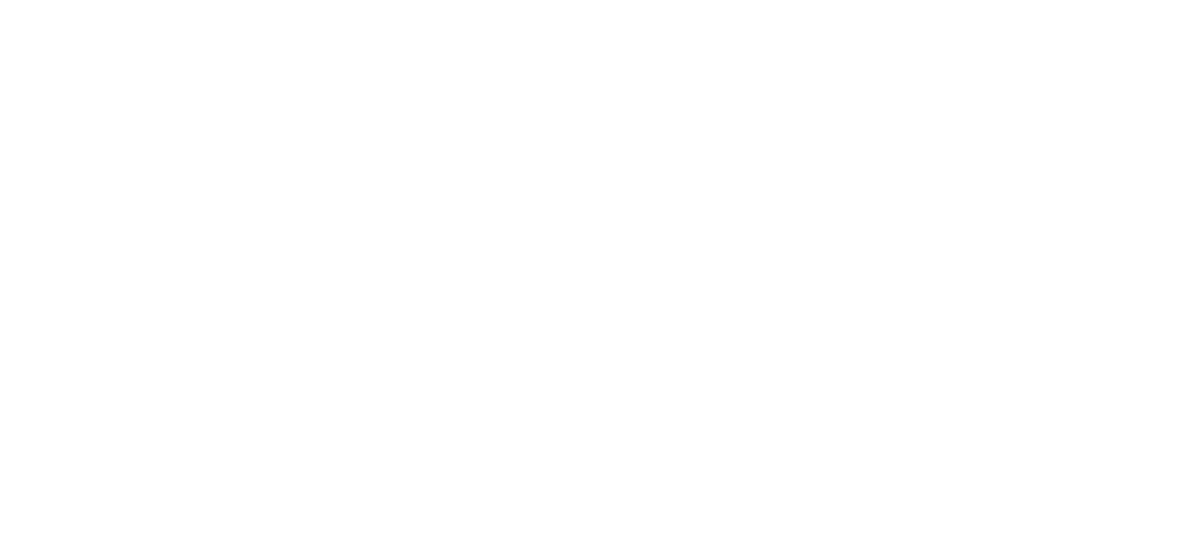 scroll, scrollTop: 0, scrollLeft: 0, axis: both 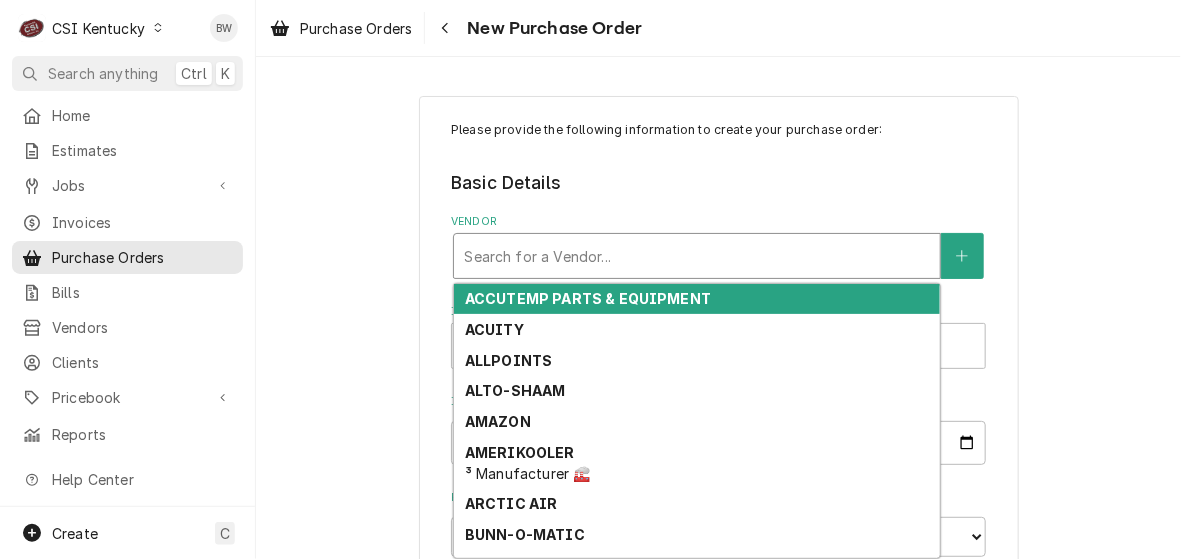 click at bounding box center (697, 256) 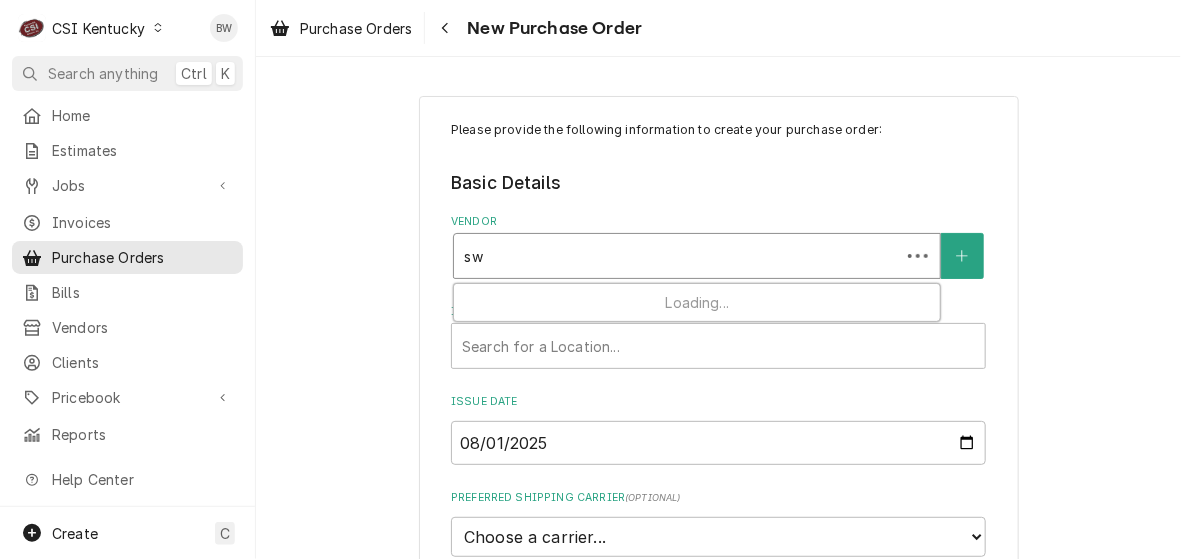 type on "swh" 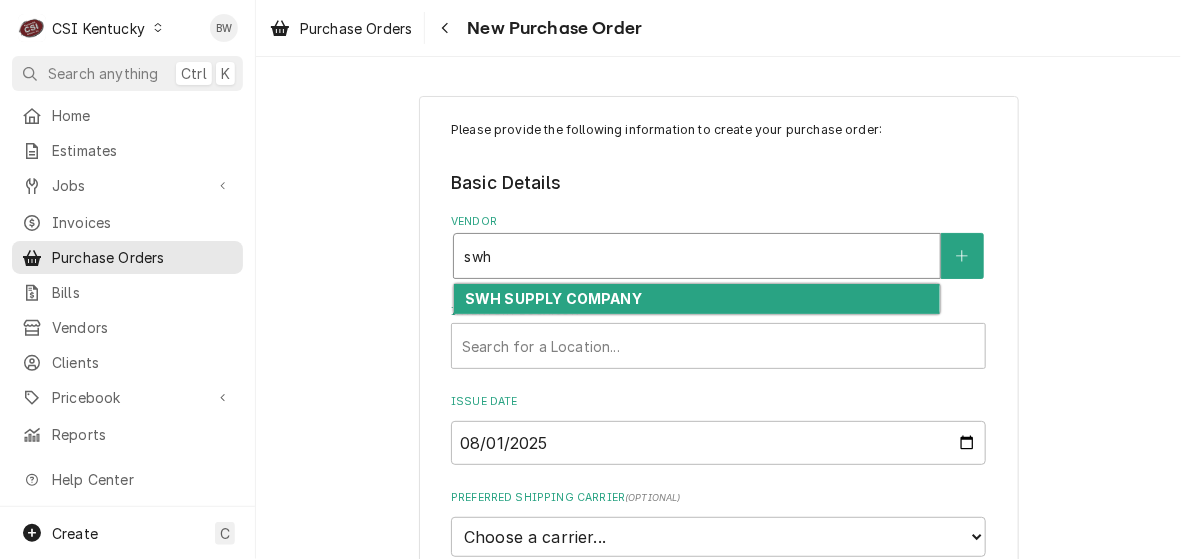 click on "SWH SUPPLY COMPANY" at bounding box center [697, 299] 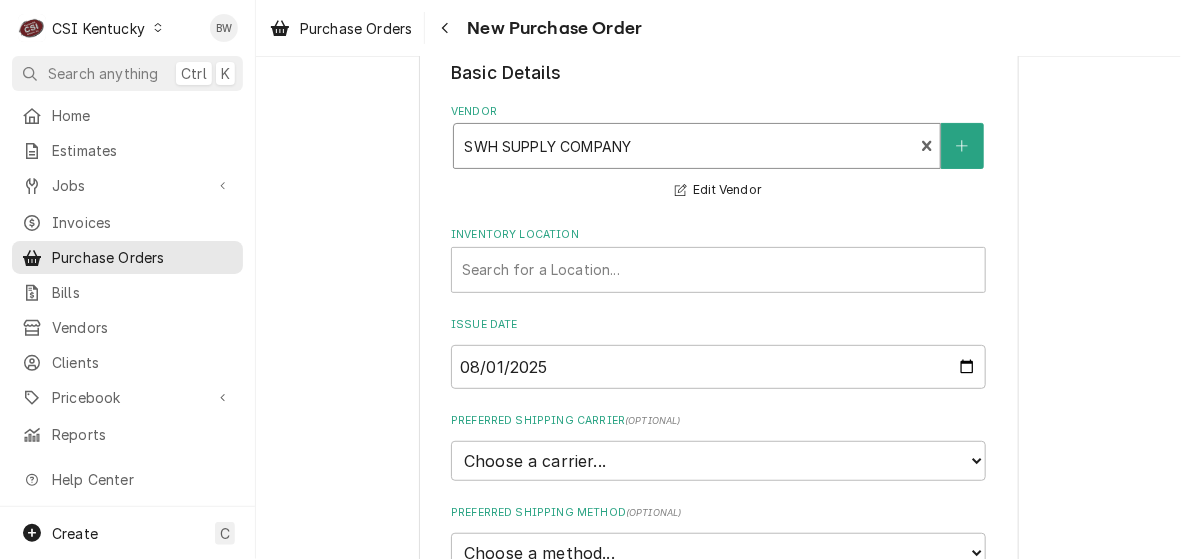 scroll, scrollTop: 200, scrollLeft: 0, axis: vertical 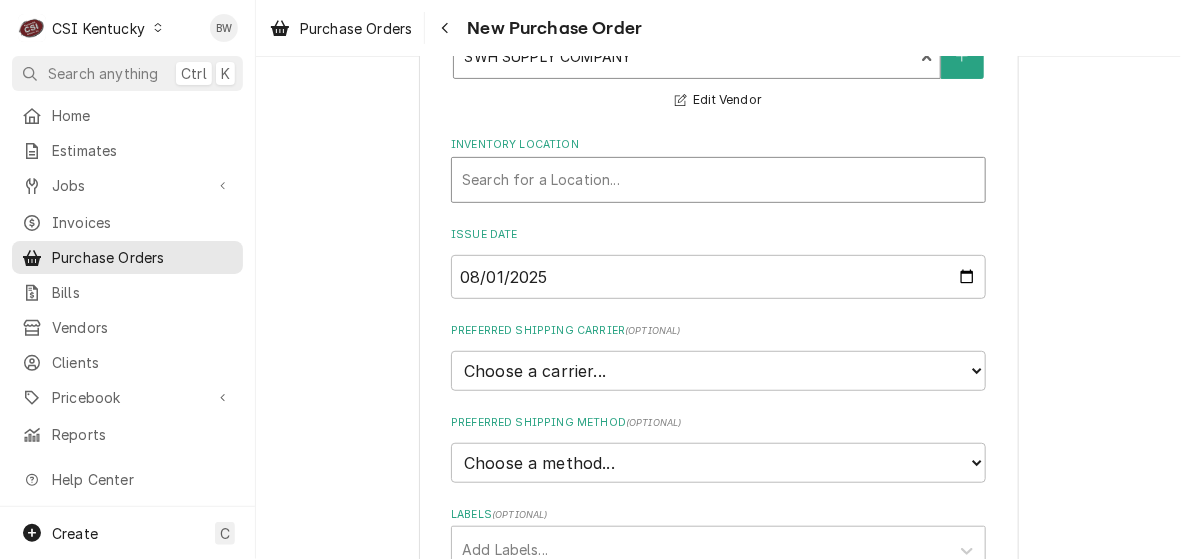 click at bounding box center (718, 180) 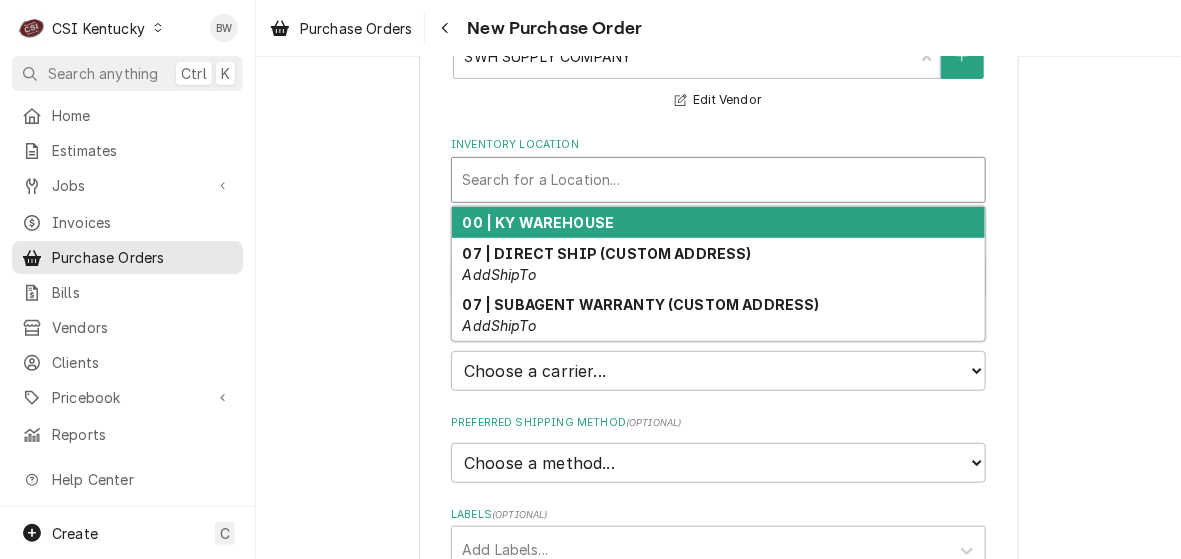 click on "00 | KY WAREHOUSE" at bounding box center (539, 222) 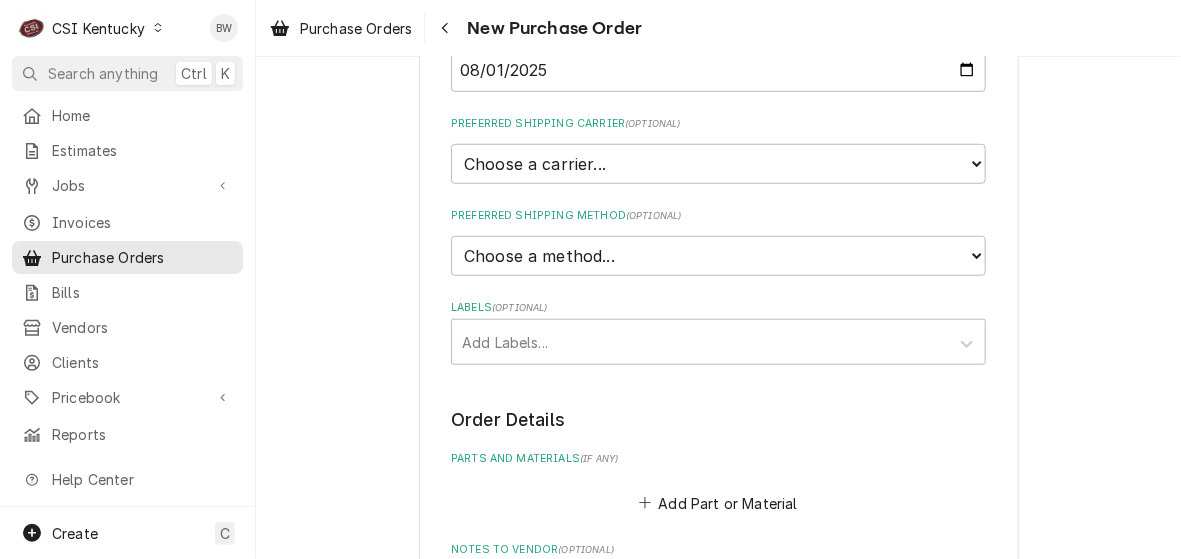 scroll, scrollTop: 500, scrollLeft: 0, axis: vertical 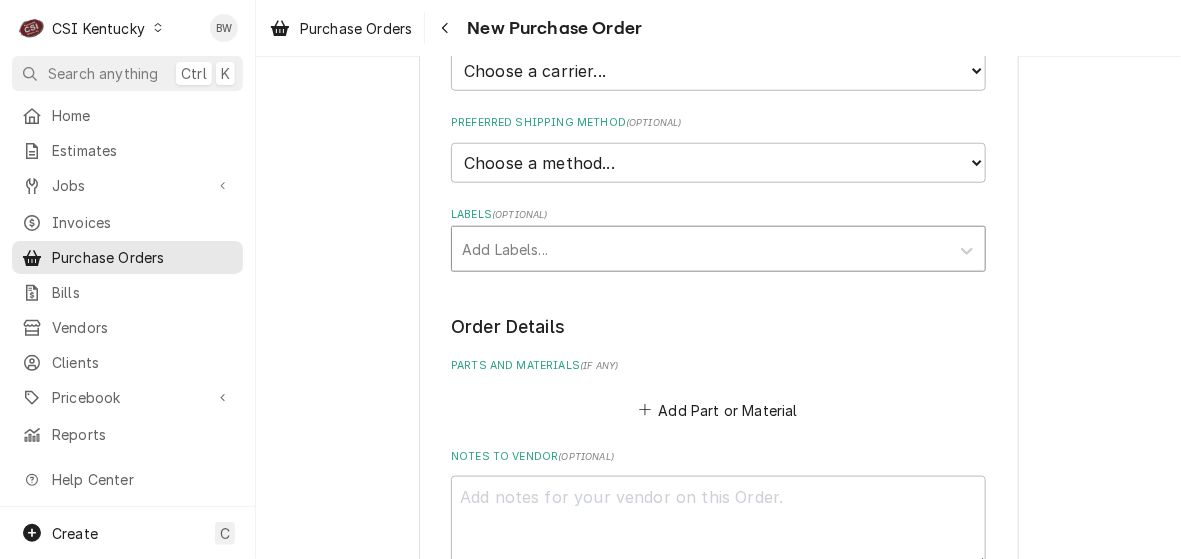 click at bounding box center [700, 249] 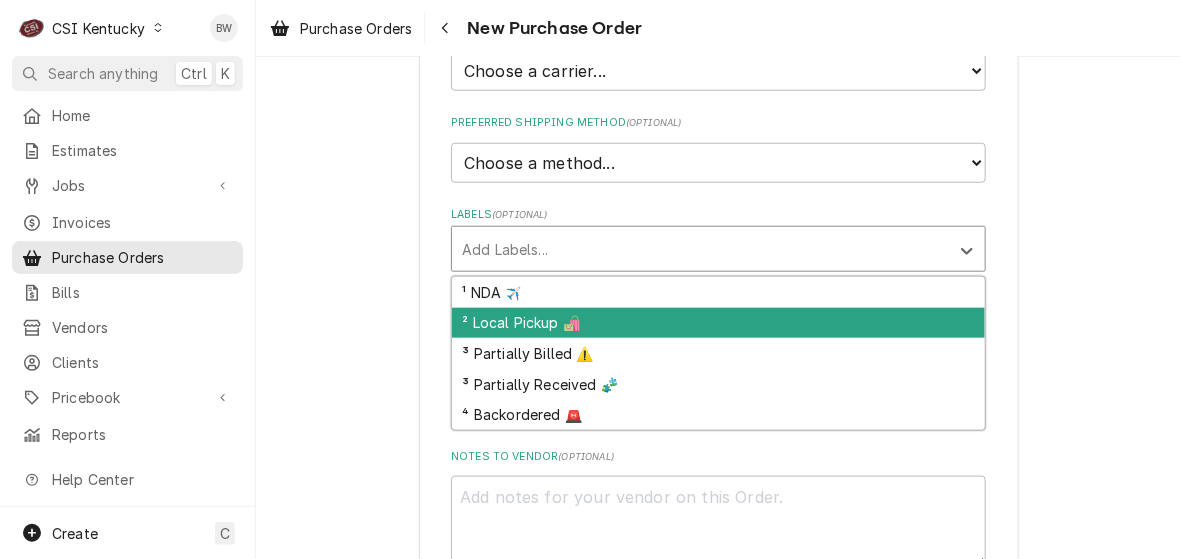 click on "² Local Pickup 🛍️" at bounding box center (718, 323) 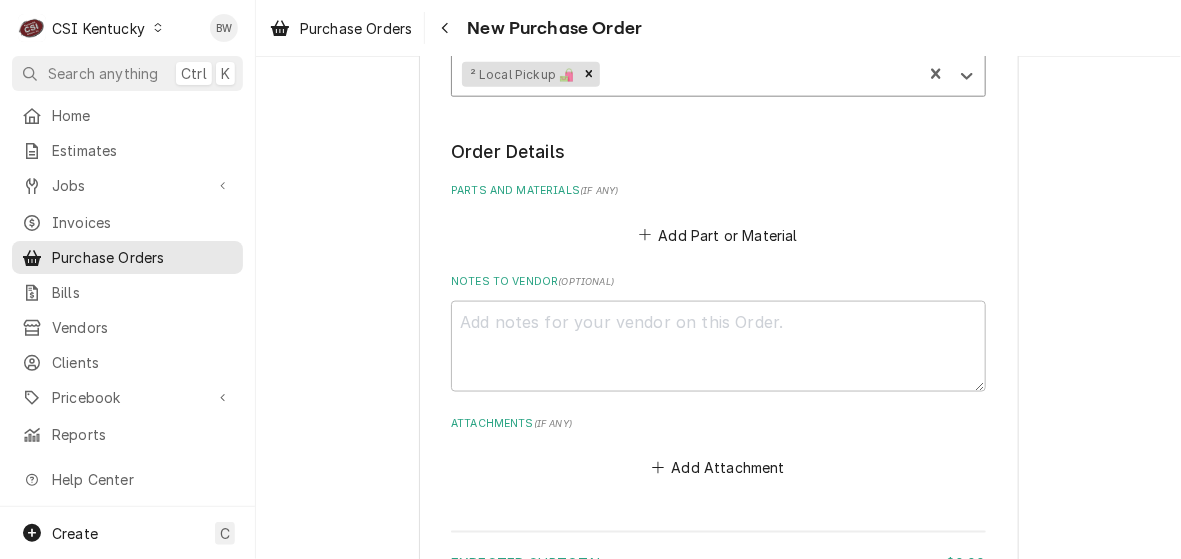 scroll, scrollTop: 700, scrollLeft: 0, axis: vertical 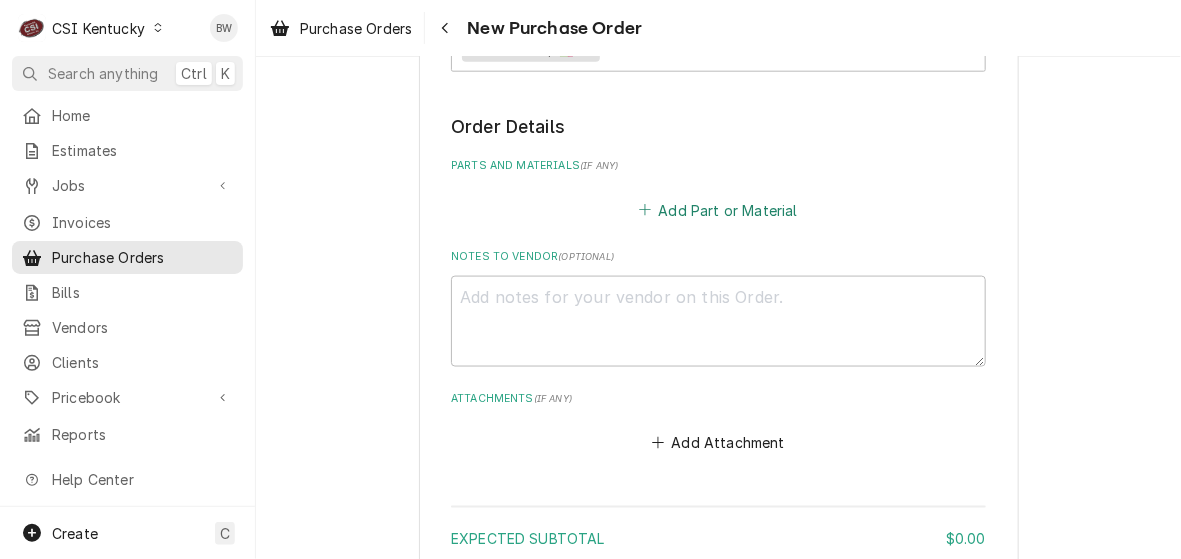 click on "Add Part or Material" at bounding box center [718, 210] 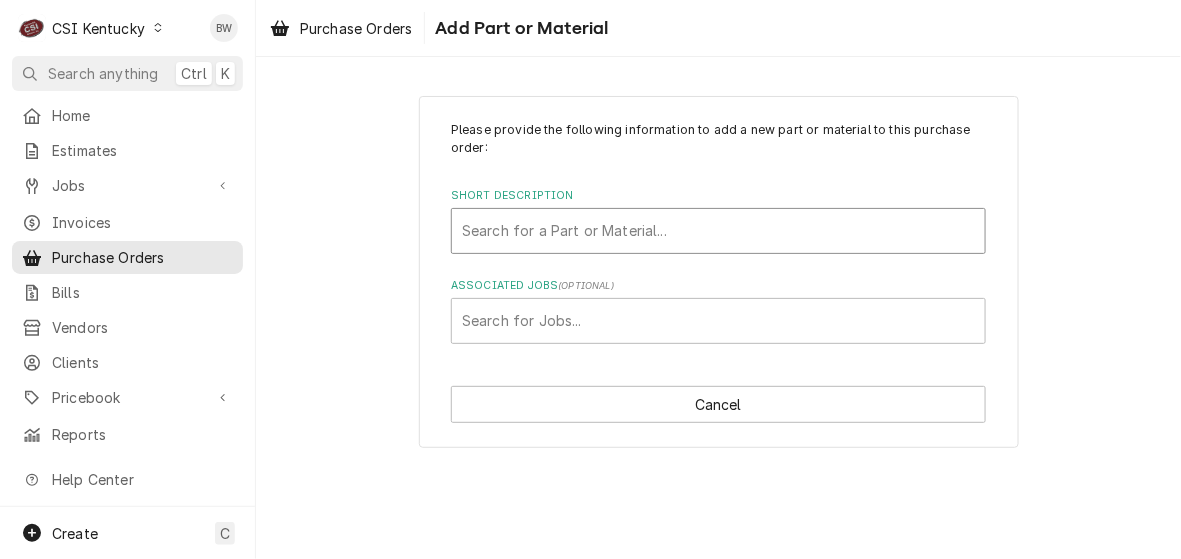 click at bounding box center [718, 231] 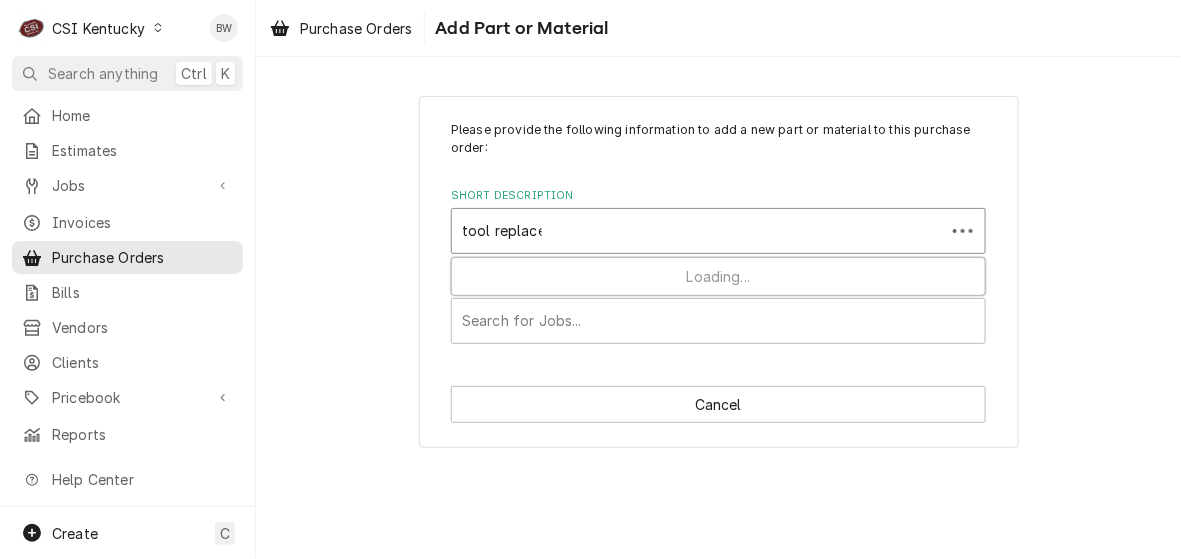 type on "tool replacem" 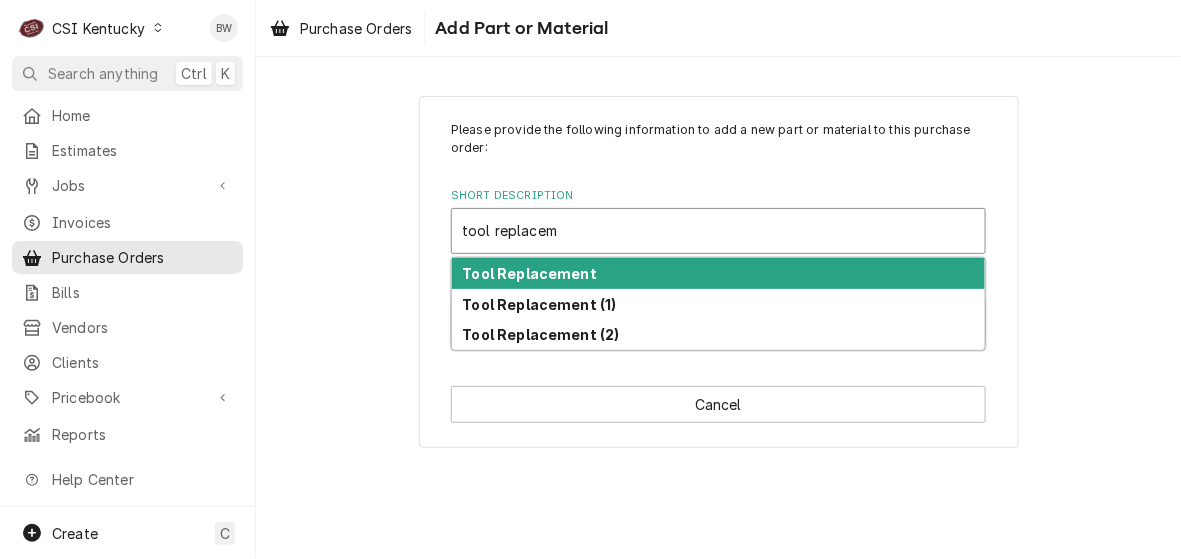 click on "Tool Replacement" at bounding box center [530, 273] 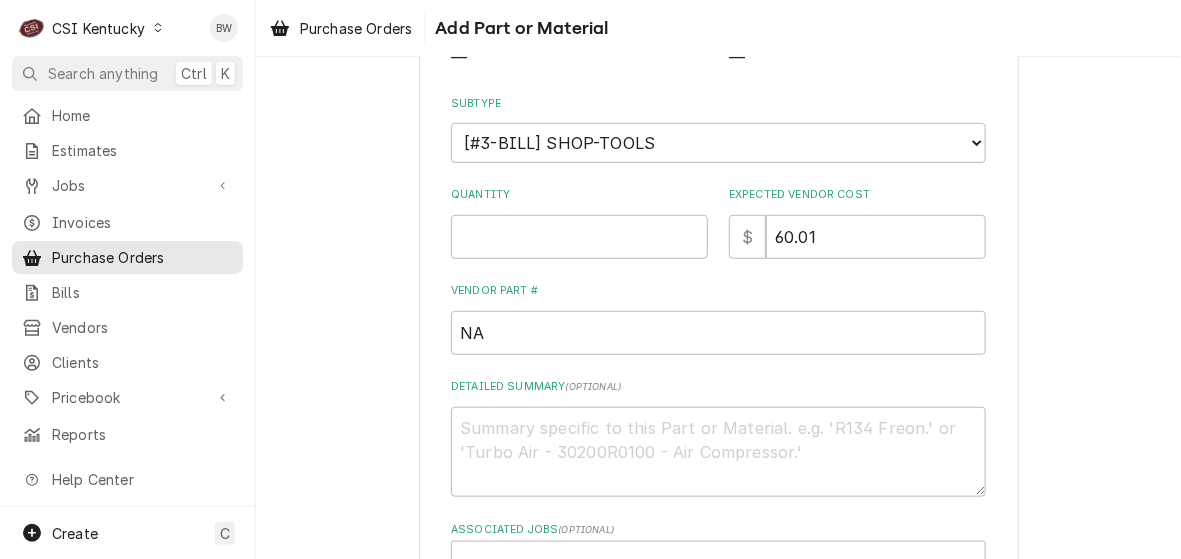 scroll, scrollTop: 300, scrollLeft: 0, axis: vertical 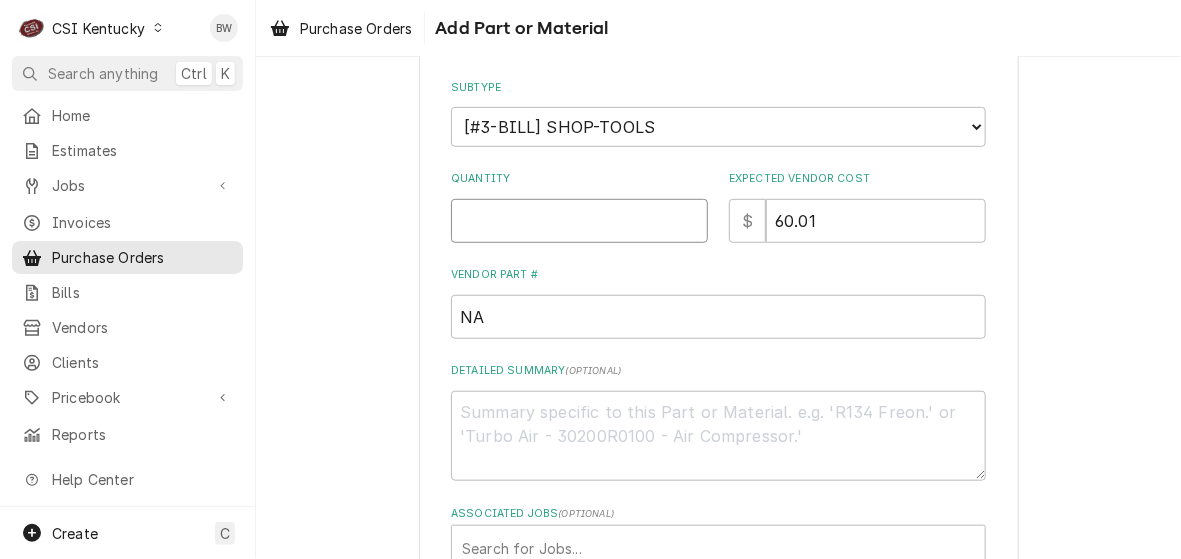 click on "Quantity" at bounding box center (579, 221) 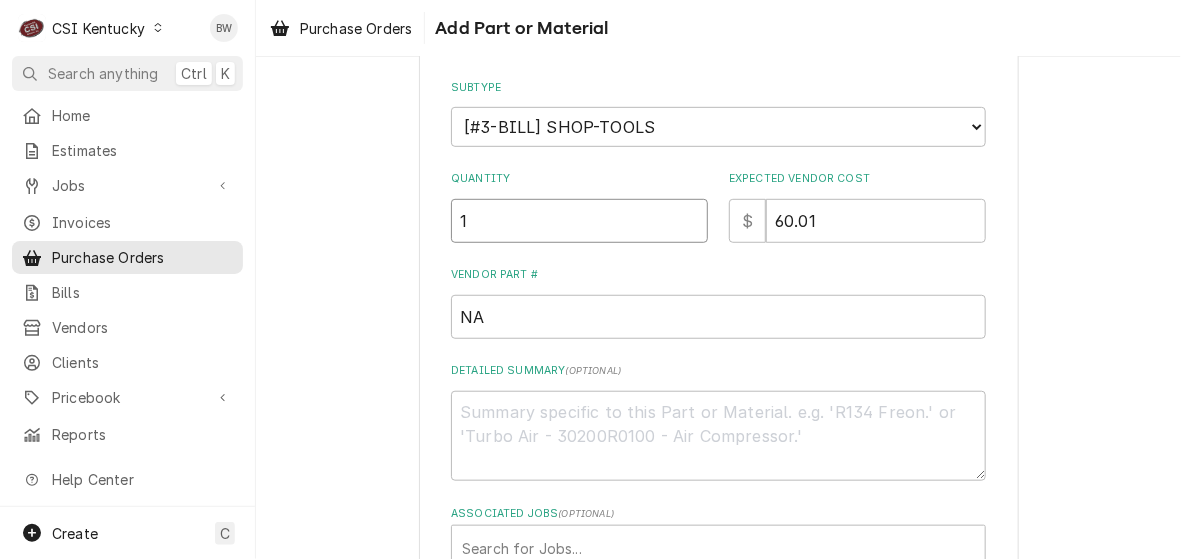type on "1" 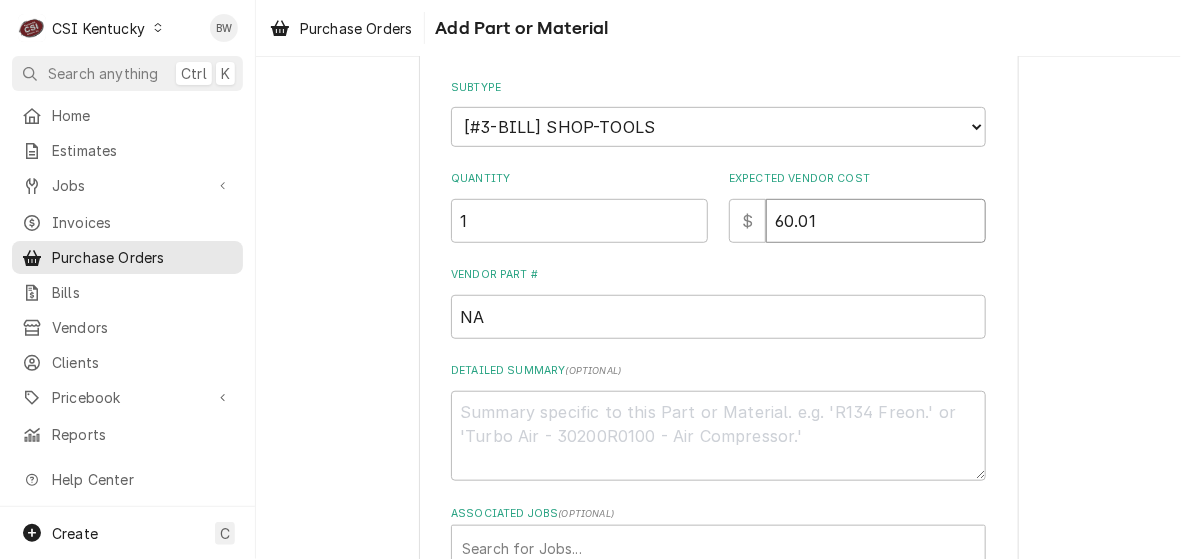 type on "x" 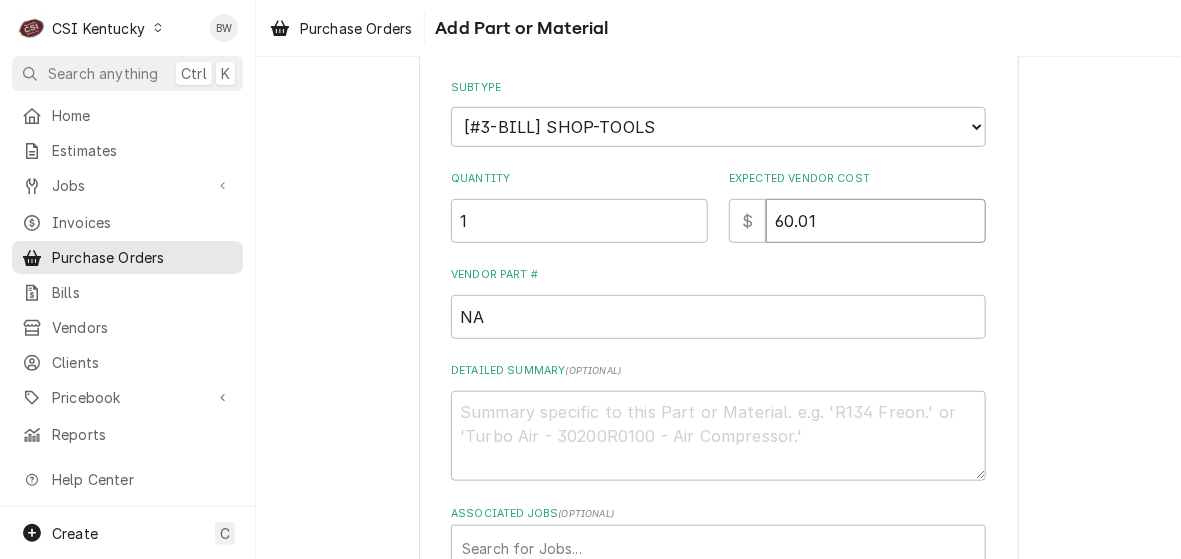 type on "0" 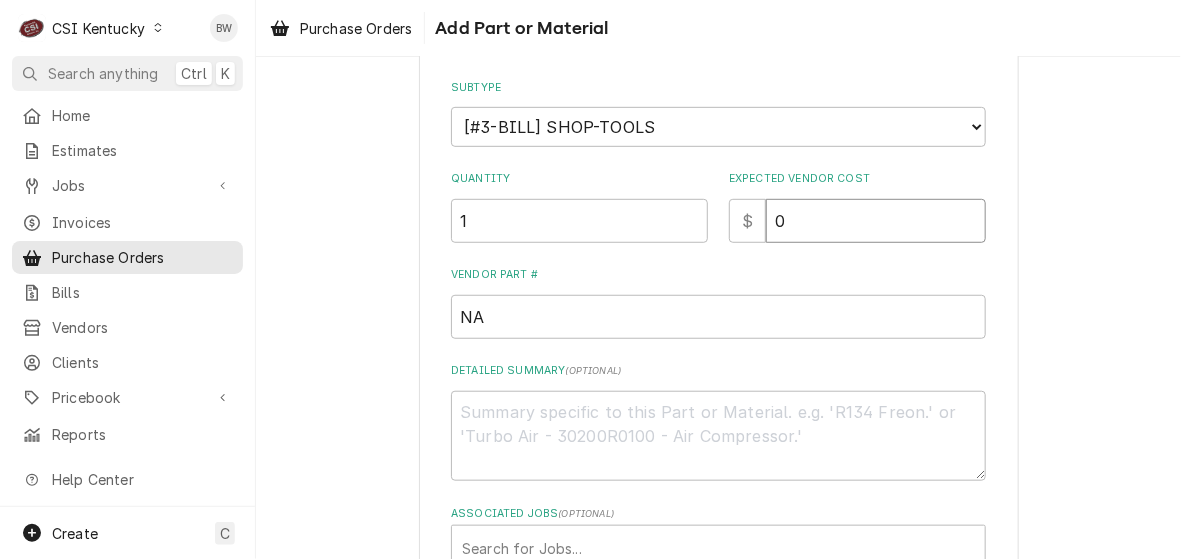 type on "x" 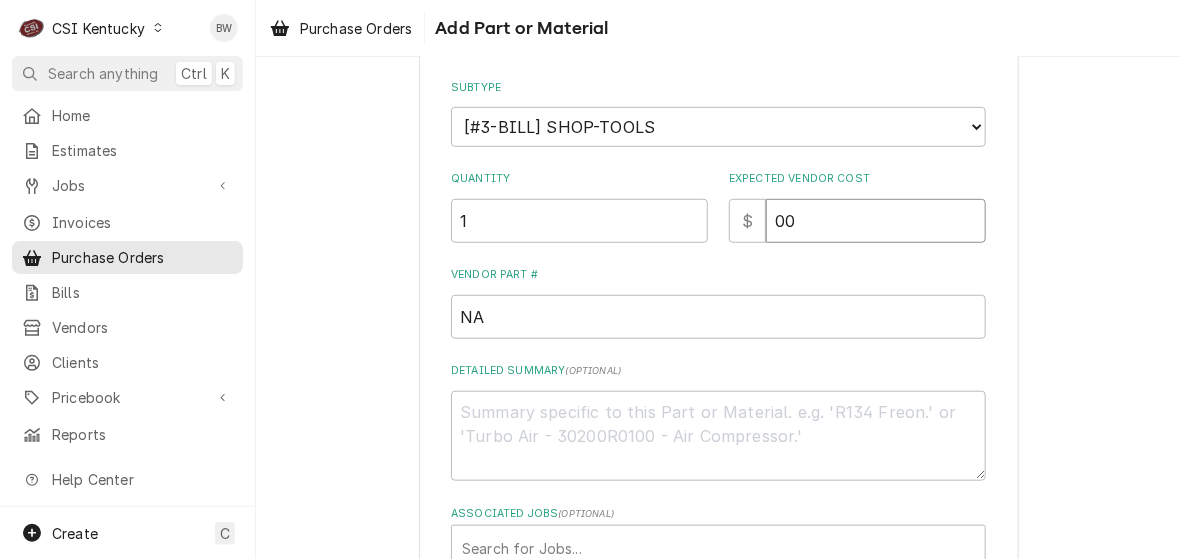 type on "00" 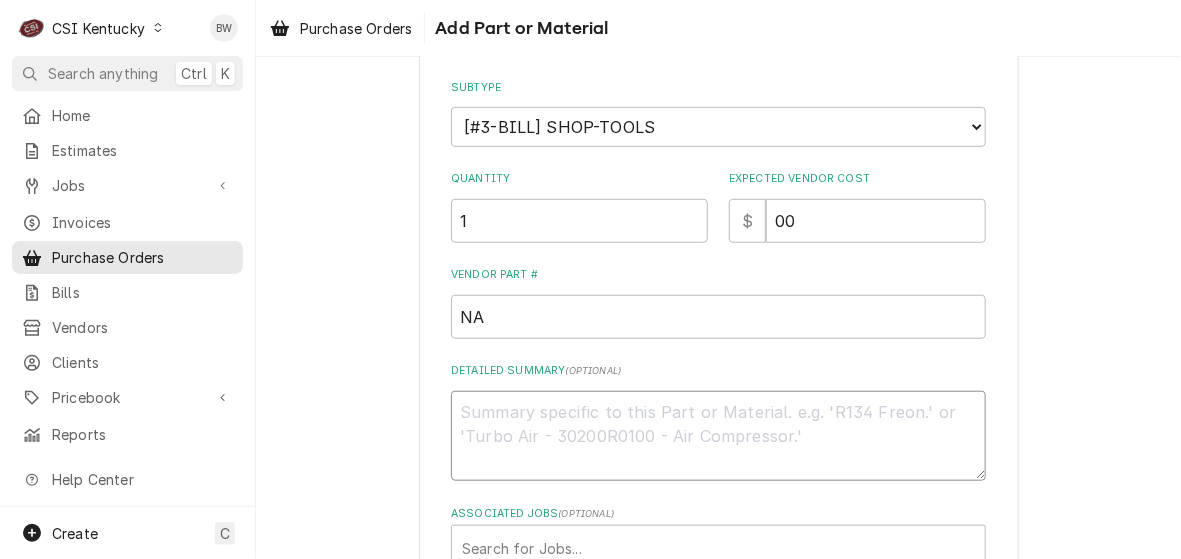 click on "Detailed Summary  ( optional )" at bounding box center [718, 436] 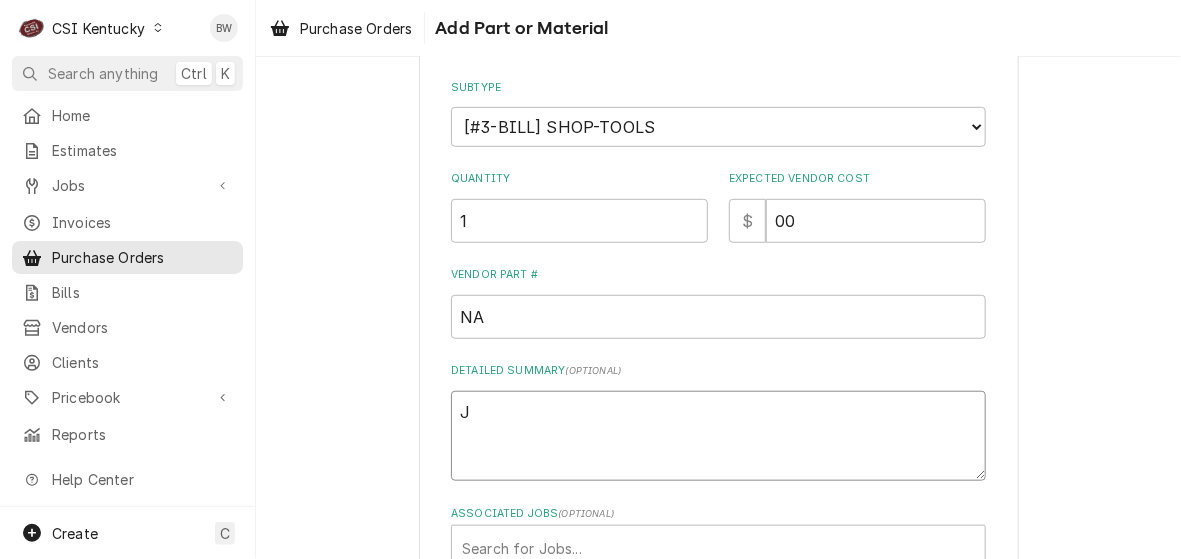 type on "x" 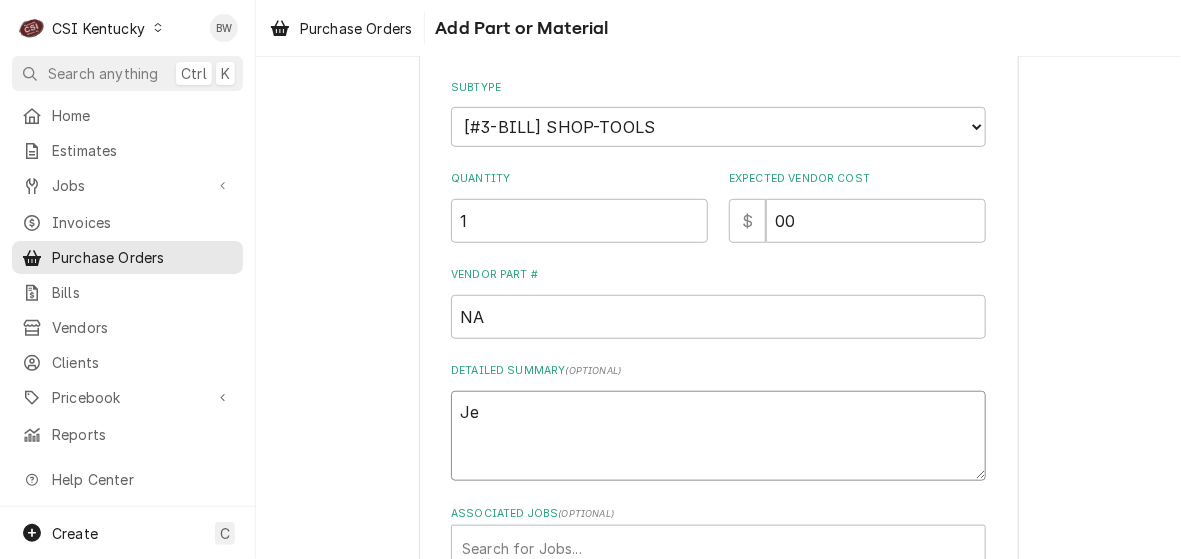 type on "x" 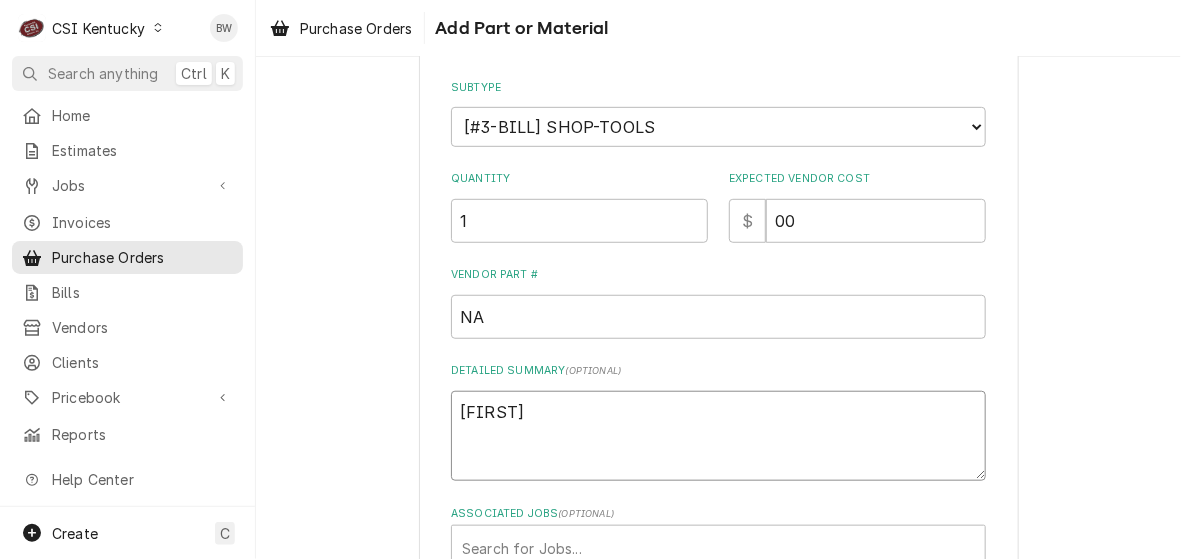 type on "x" 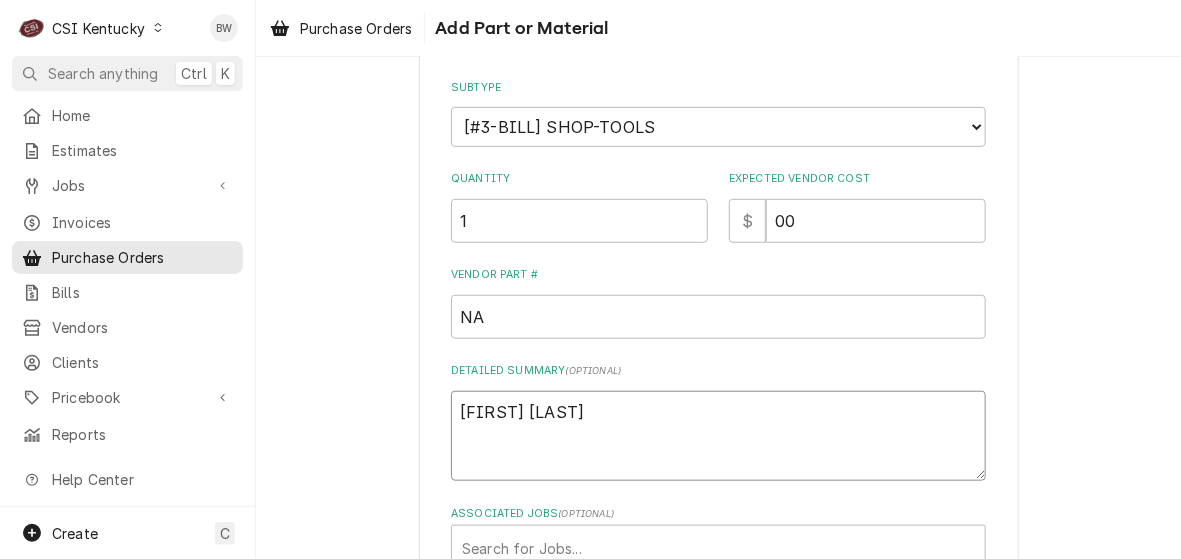 type on "x" 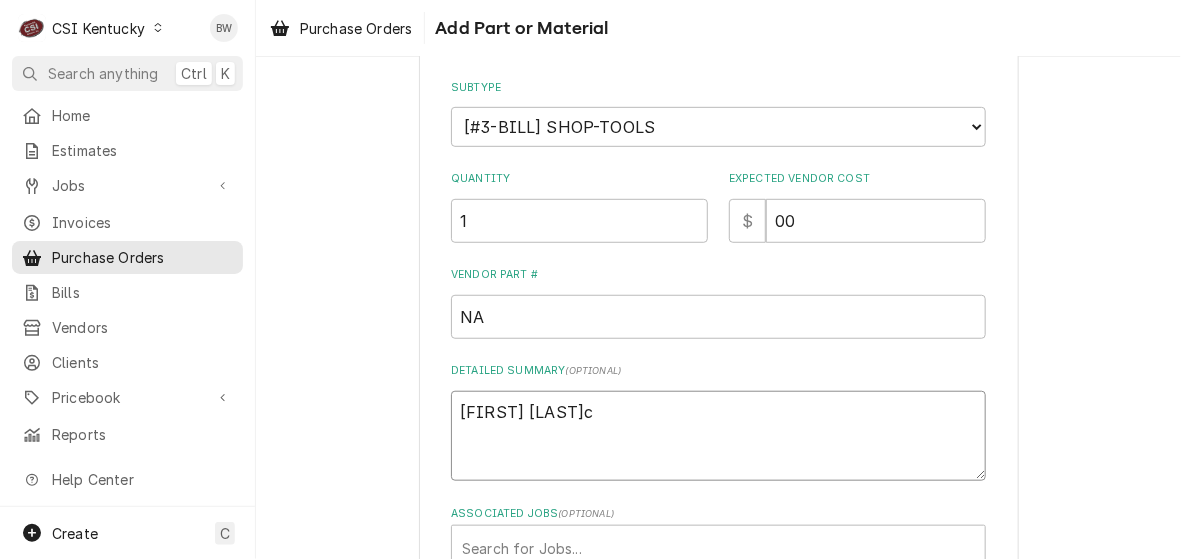 type on "x" 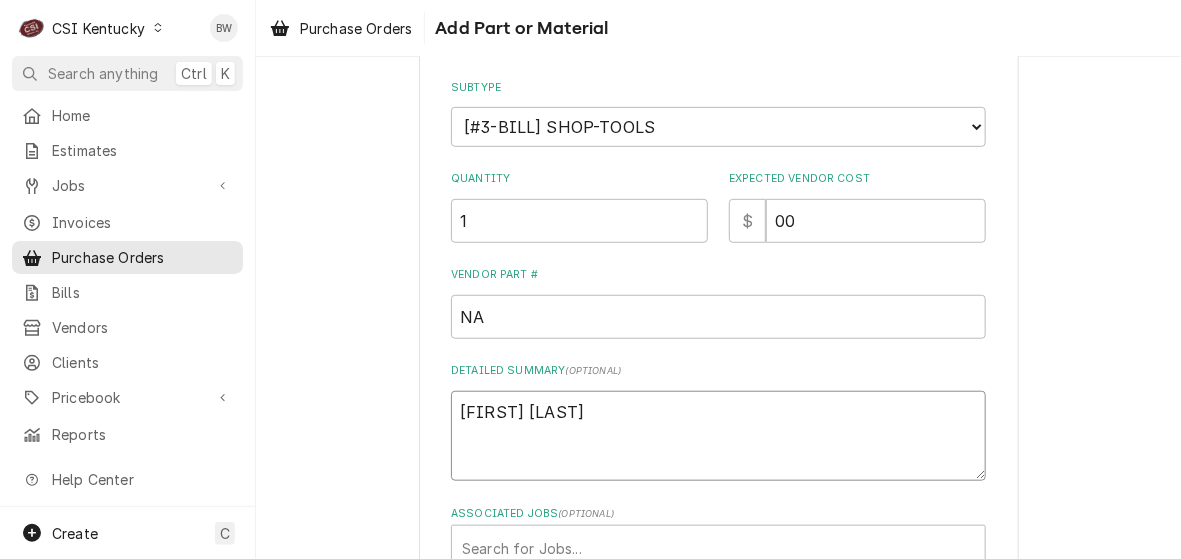 type on "x" 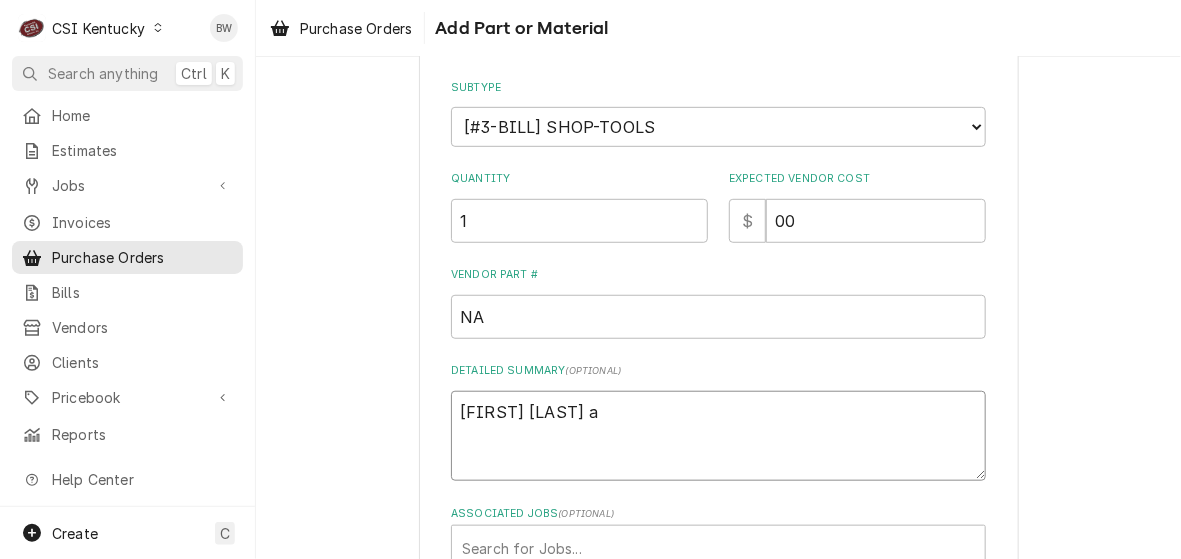 type on "x" 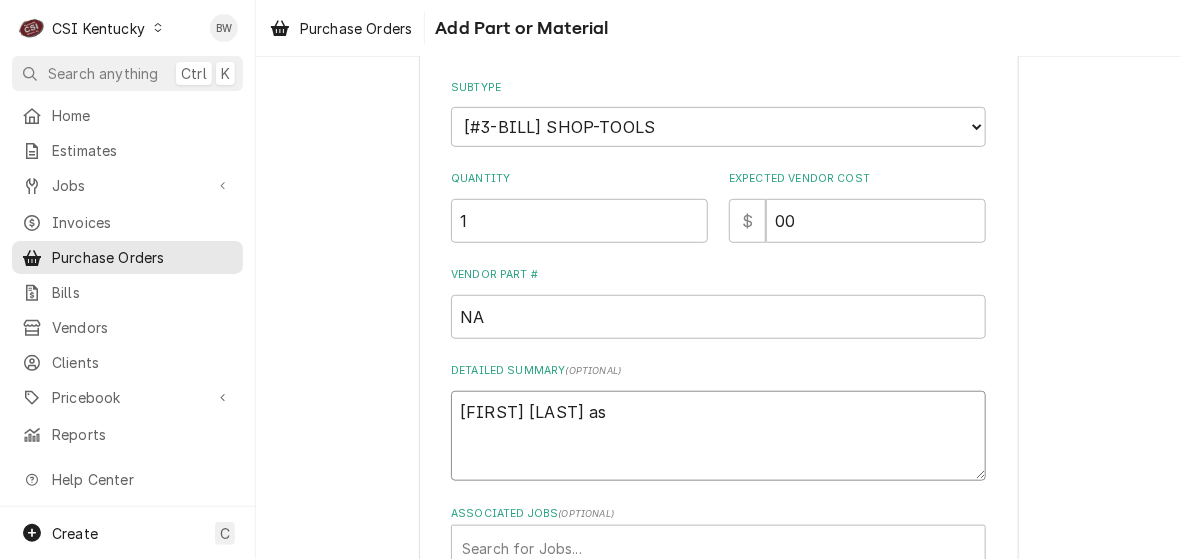 type on "x" 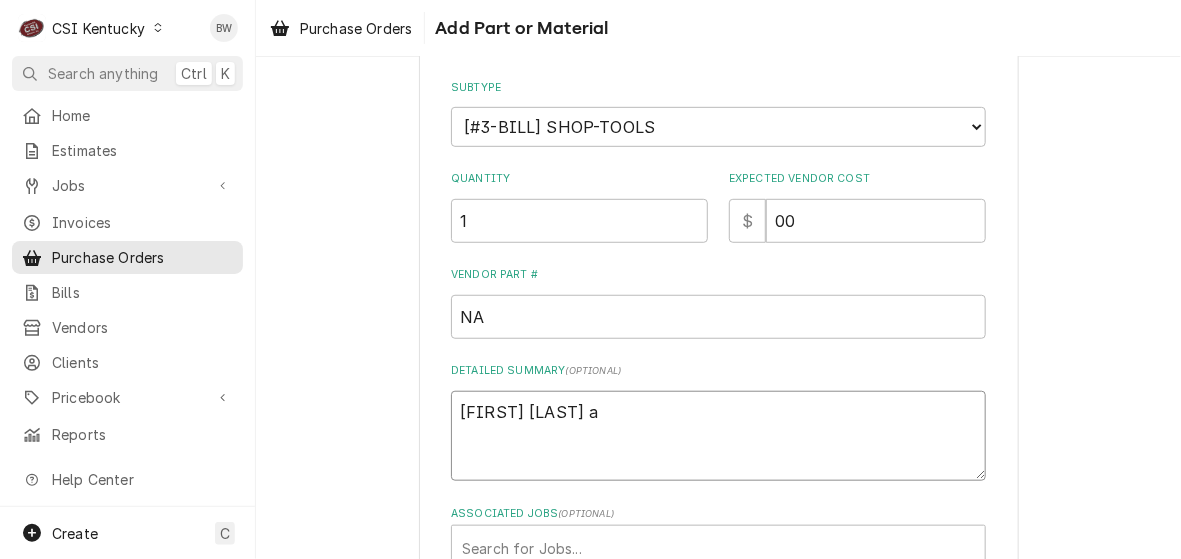 type on "x" 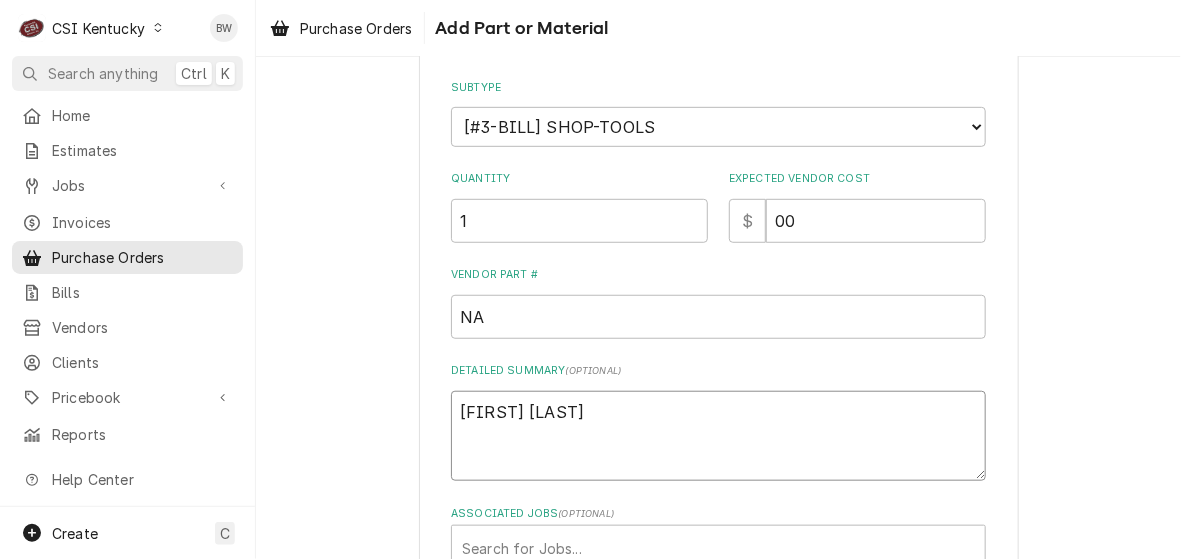 type on "x" 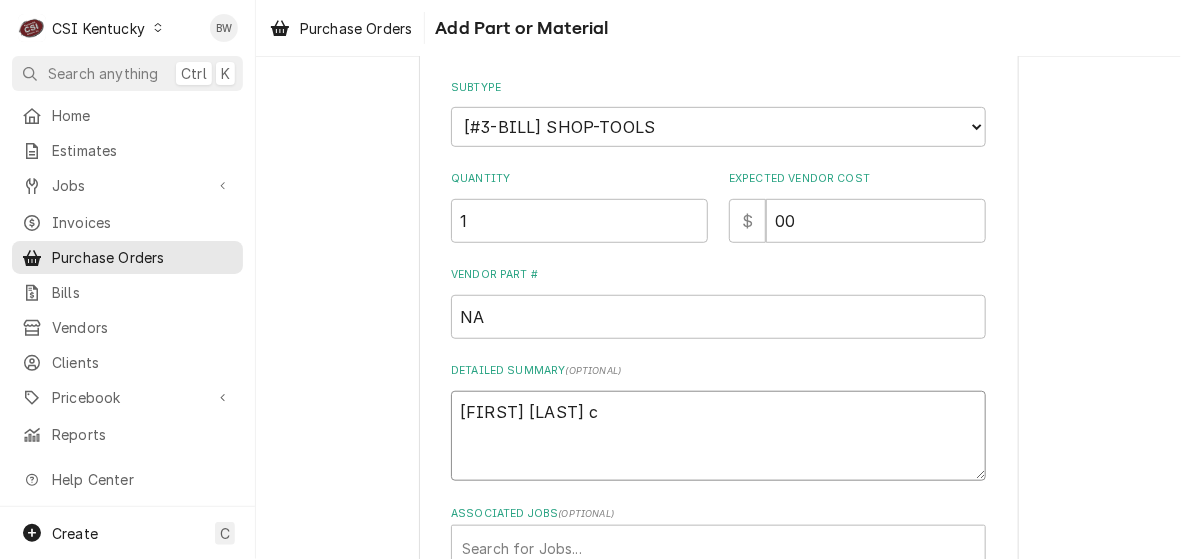 type on "x" 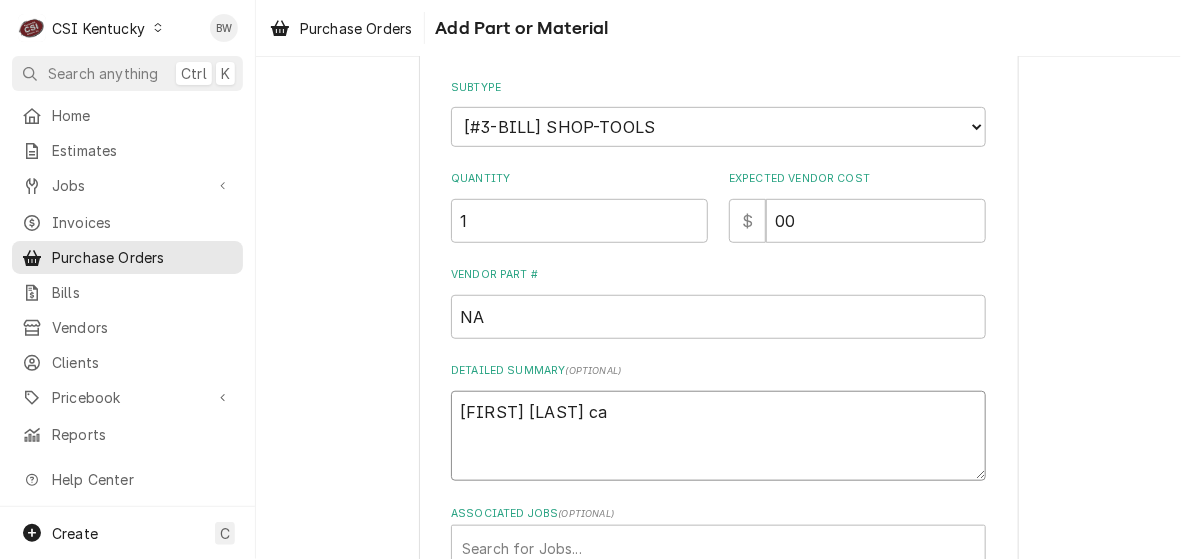 type on "x" 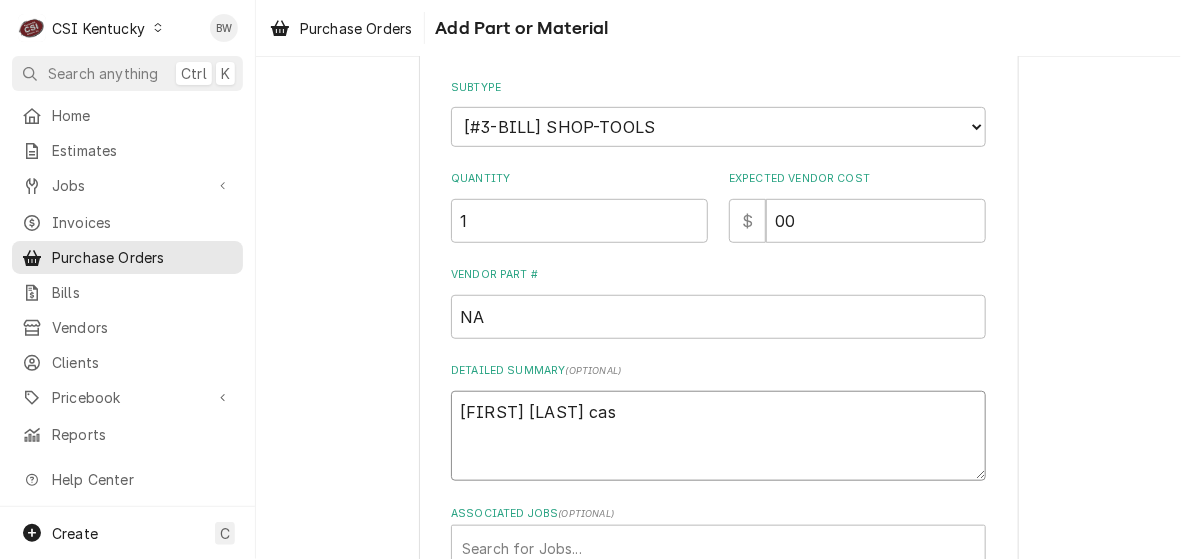 type on "x" 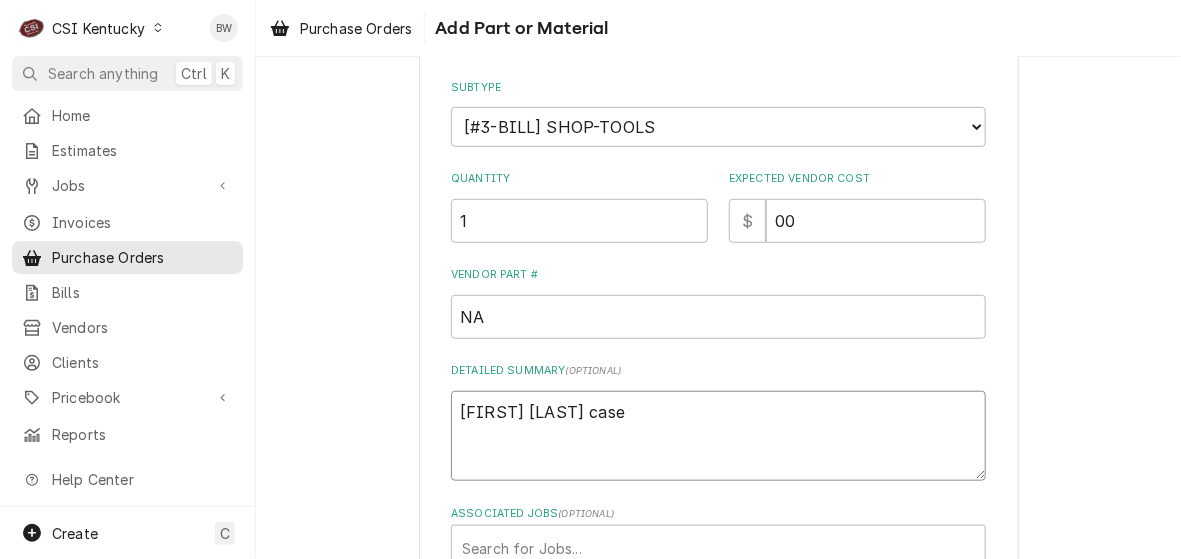 type on "x" 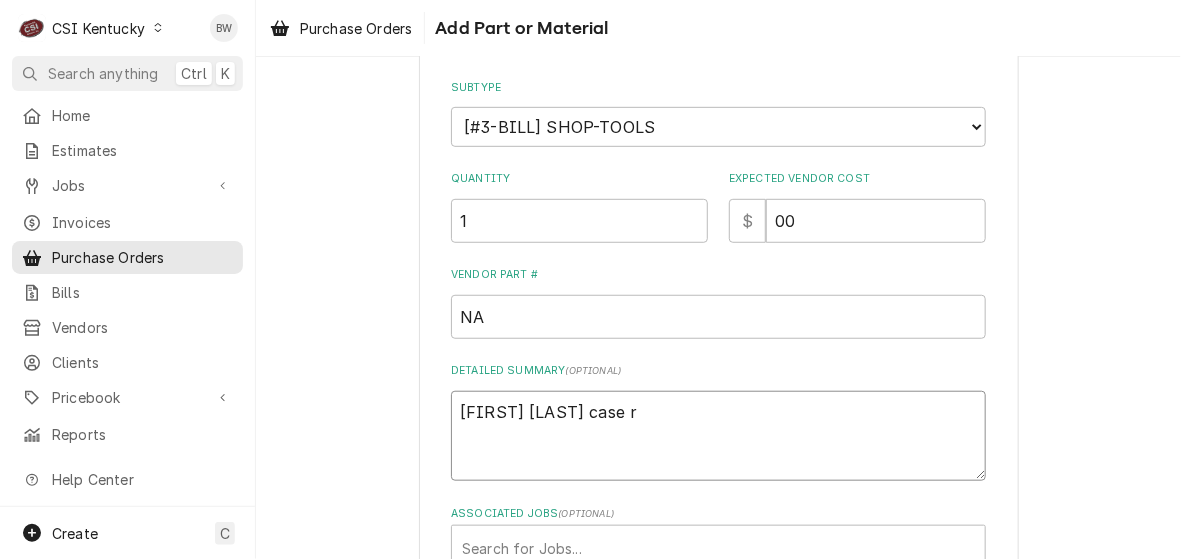 type on "x" 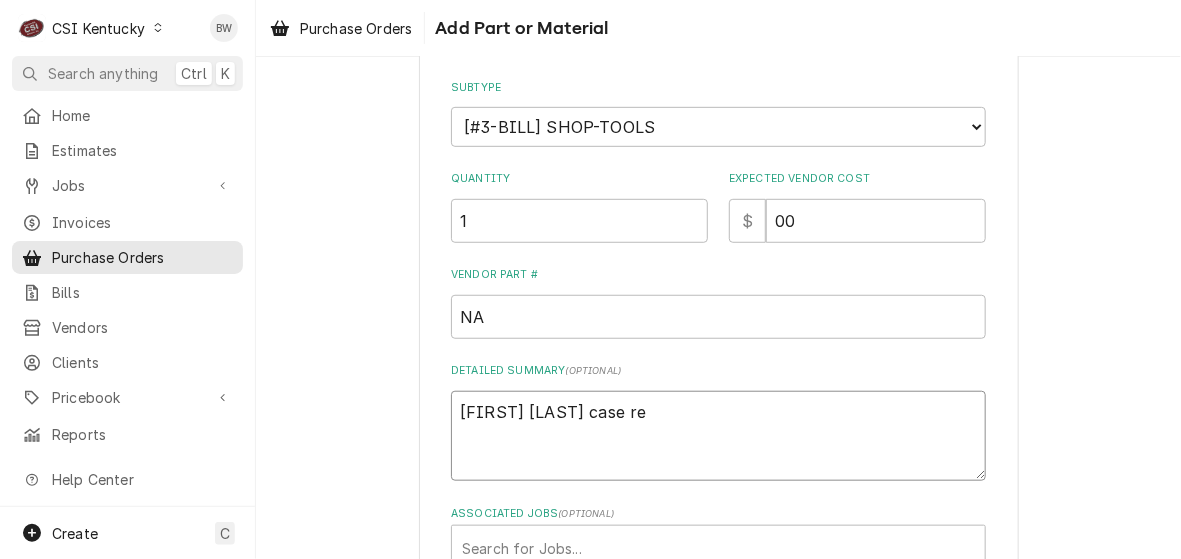 type on "x" 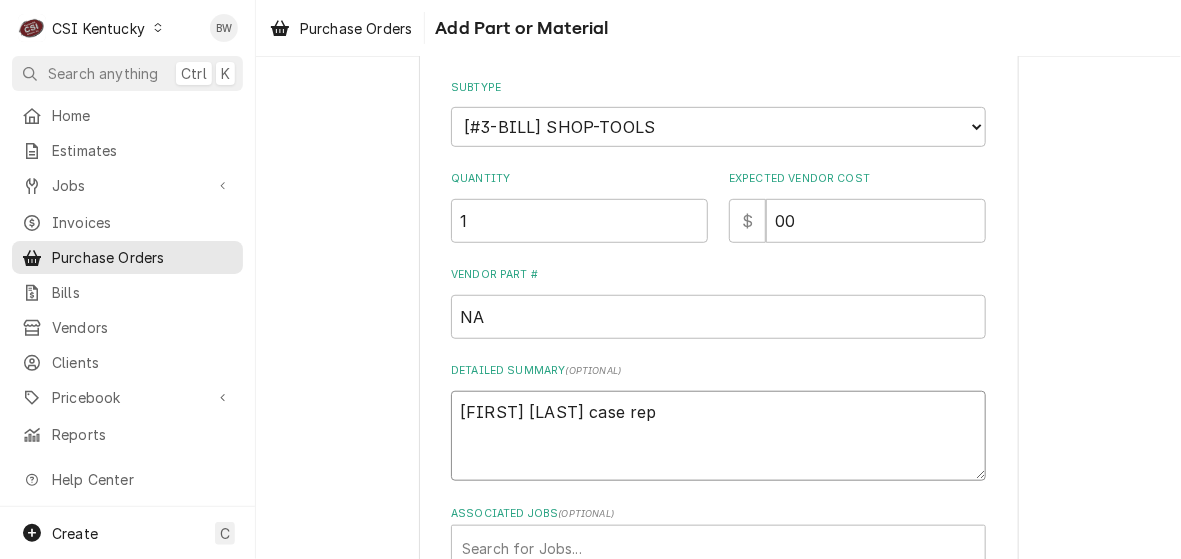 type on "x" 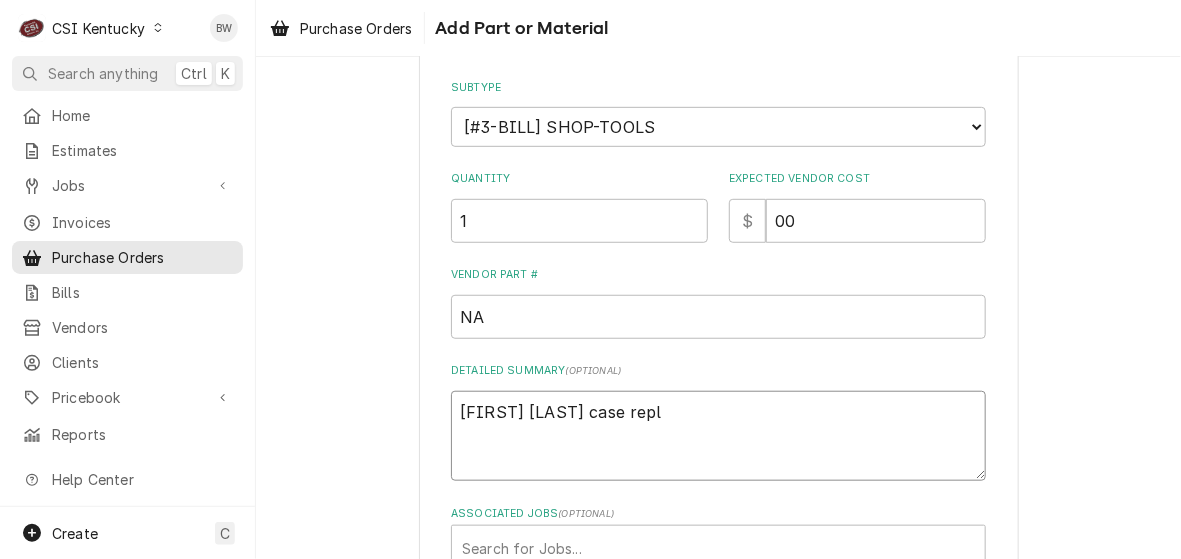 type on "x" 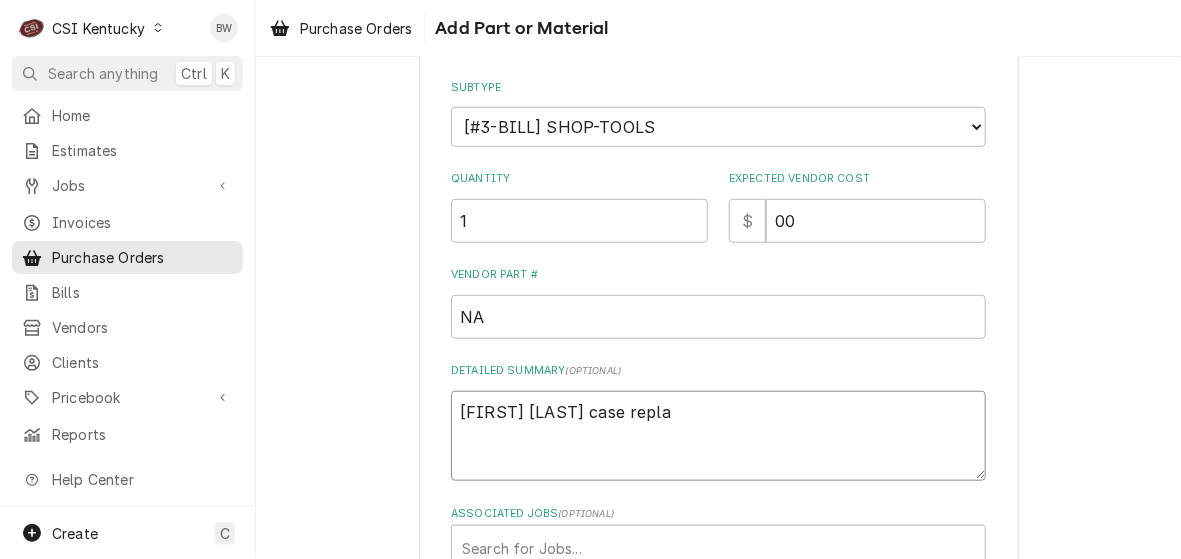 type on "x" 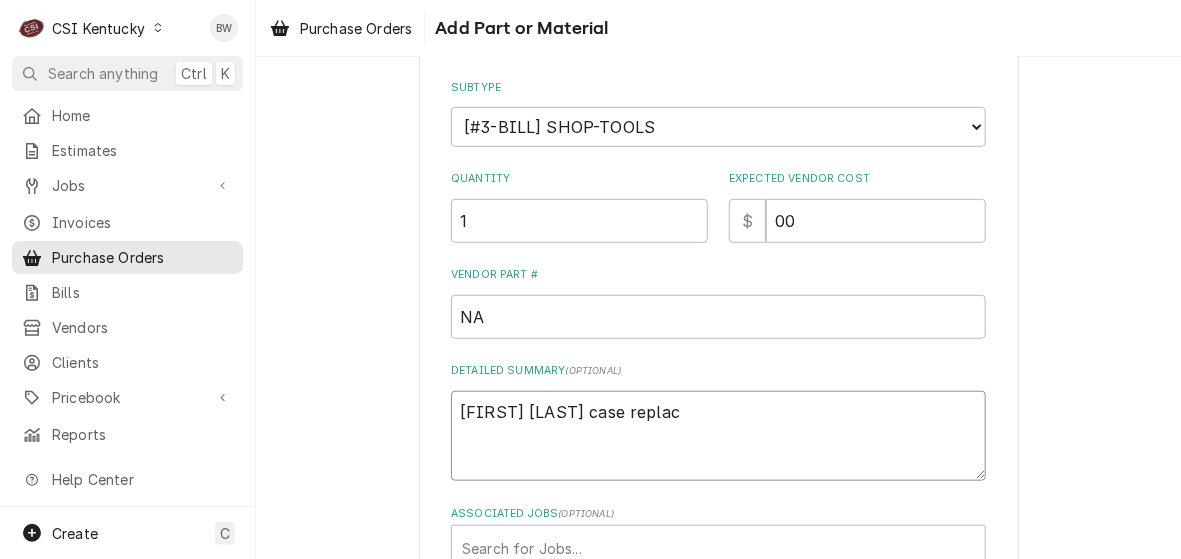 type on "x" 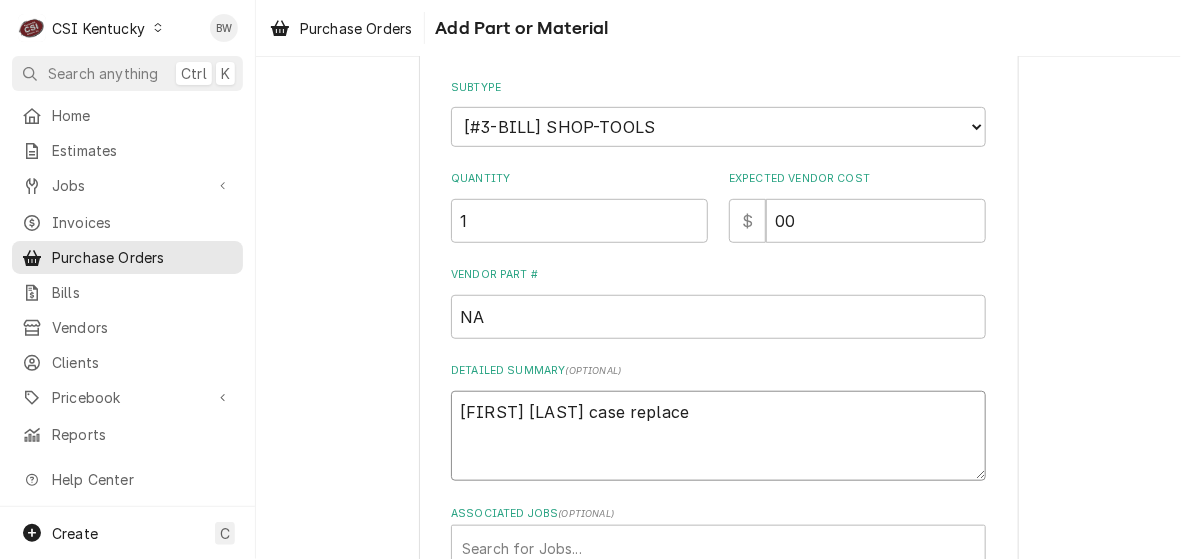 type on "x" 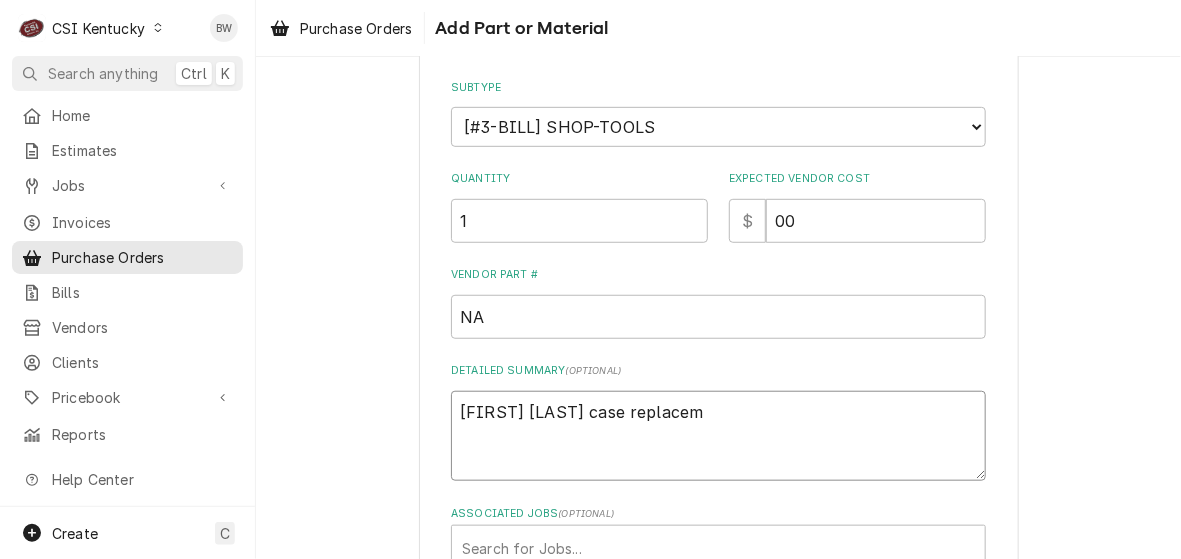 type on "x" 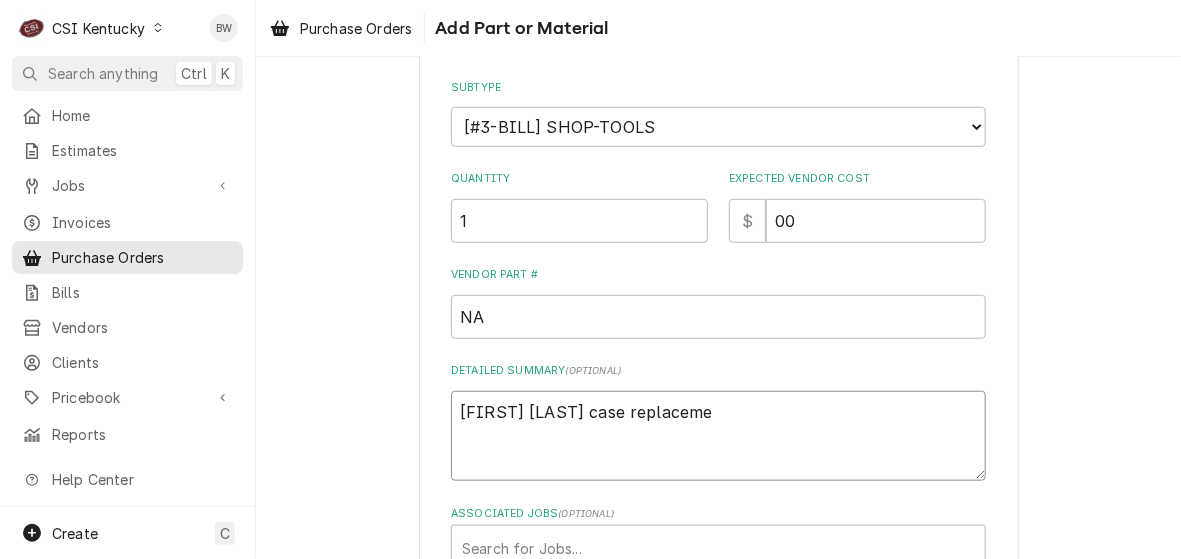 type on "x" 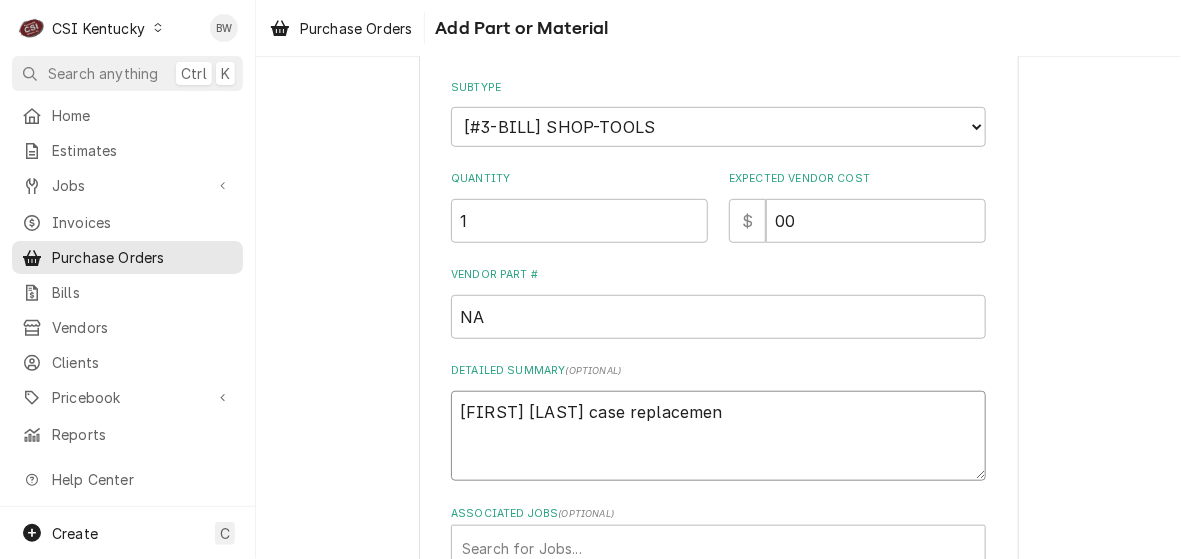 type on "x" 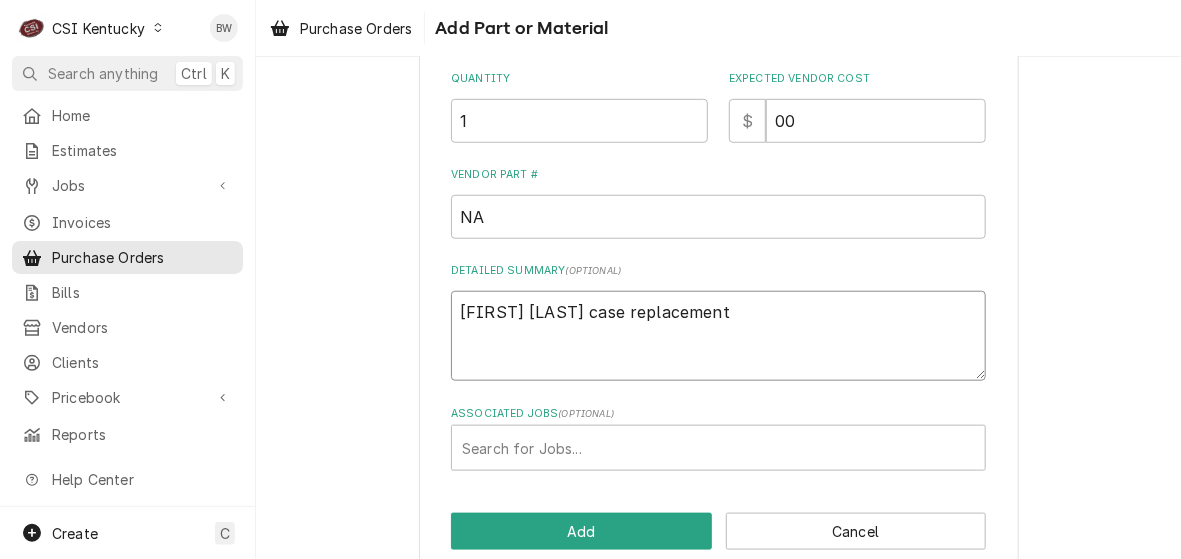 scroll, scrollTop: 432, scrollLeft: 0, axis: vertical 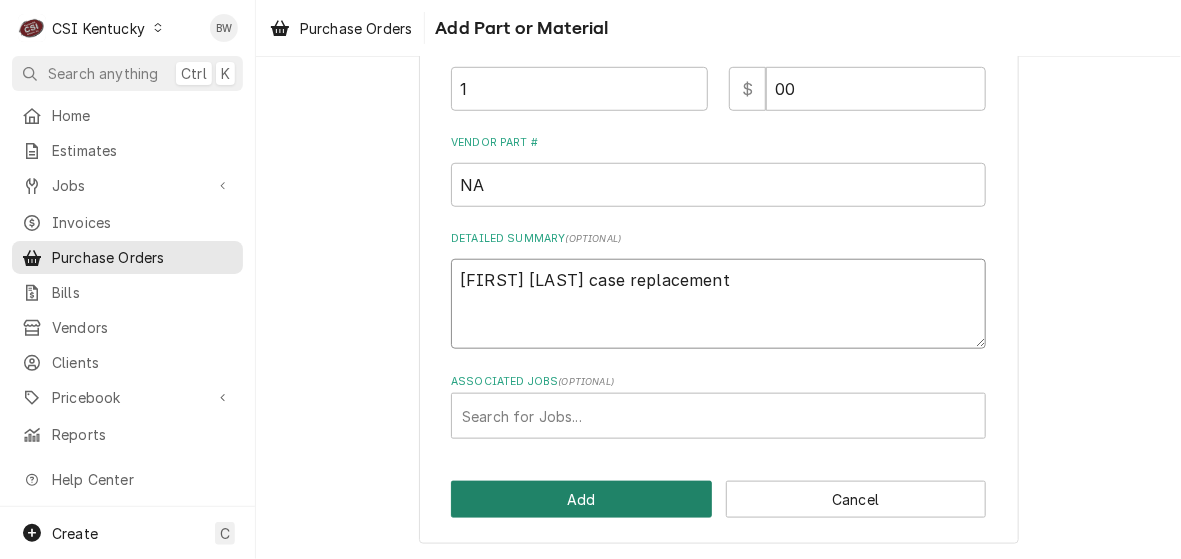 type on "[FIRST] [LAST] case replacement" 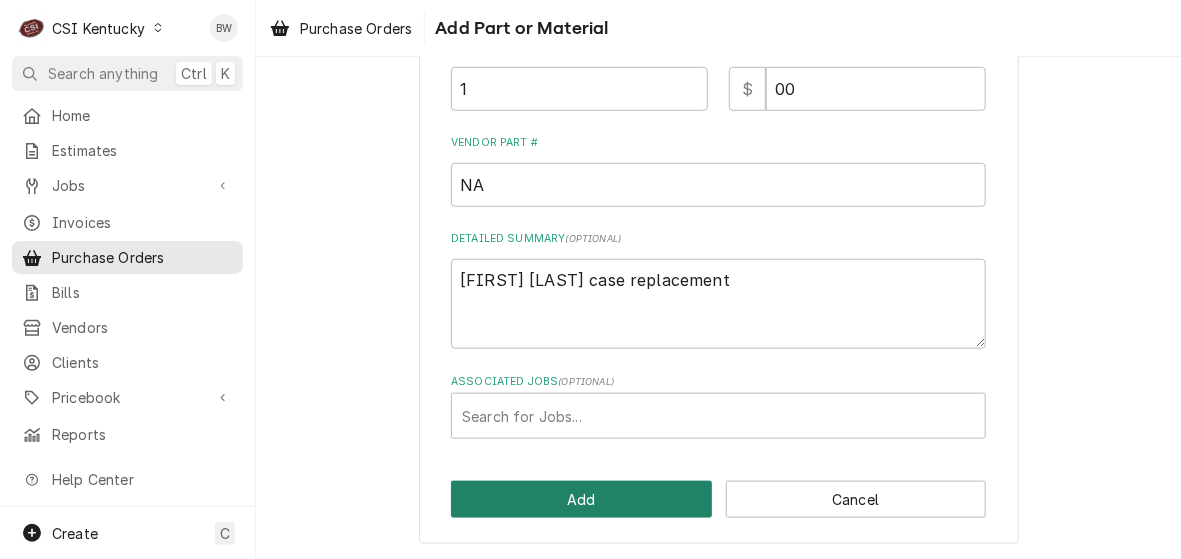 click on "Add" at bounding box center (581, 499) 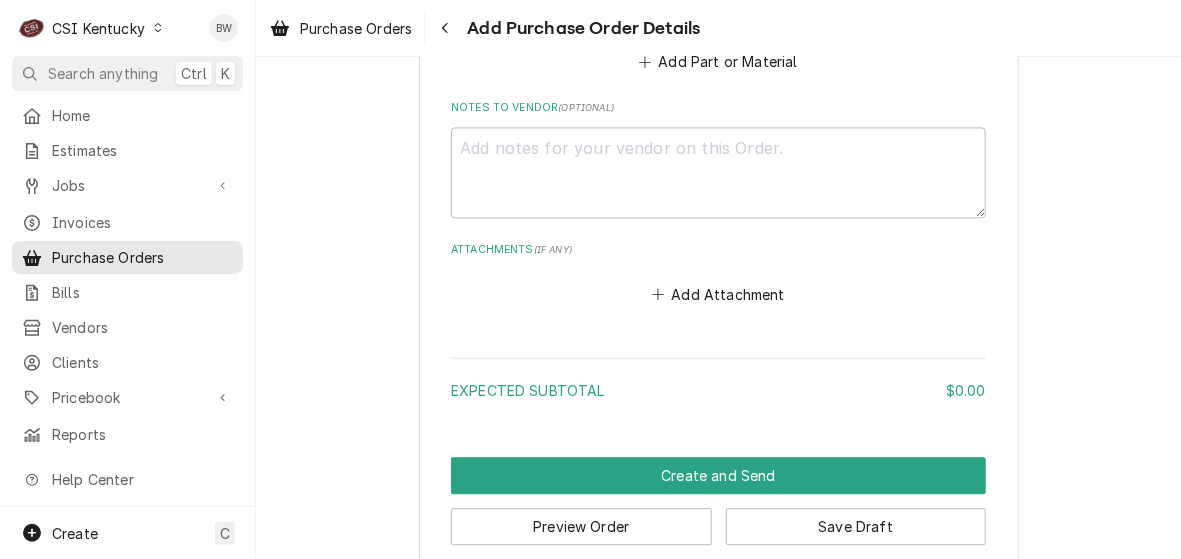 scroll, scrollTop: 1281, scrollLeft: 0, axis: vertical 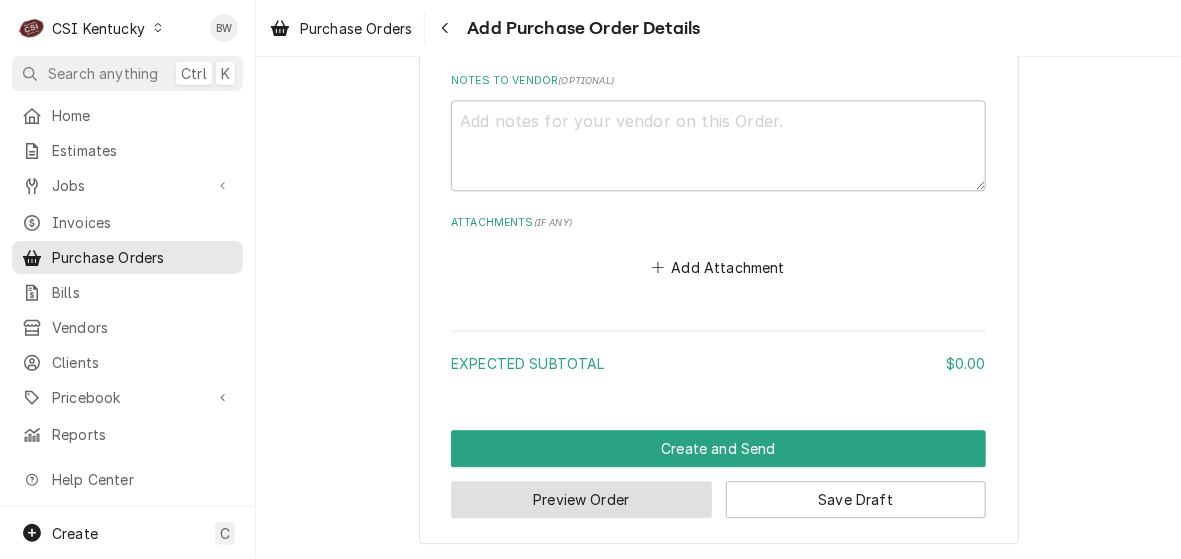 click on "Preview Order" at bounding box center [581, 499] 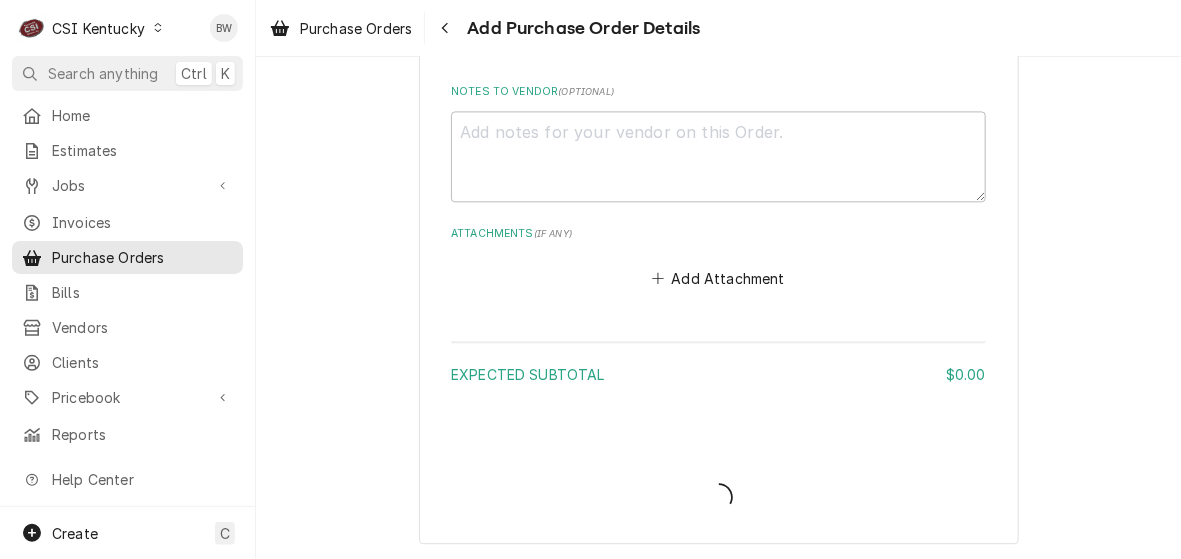 type on "x" 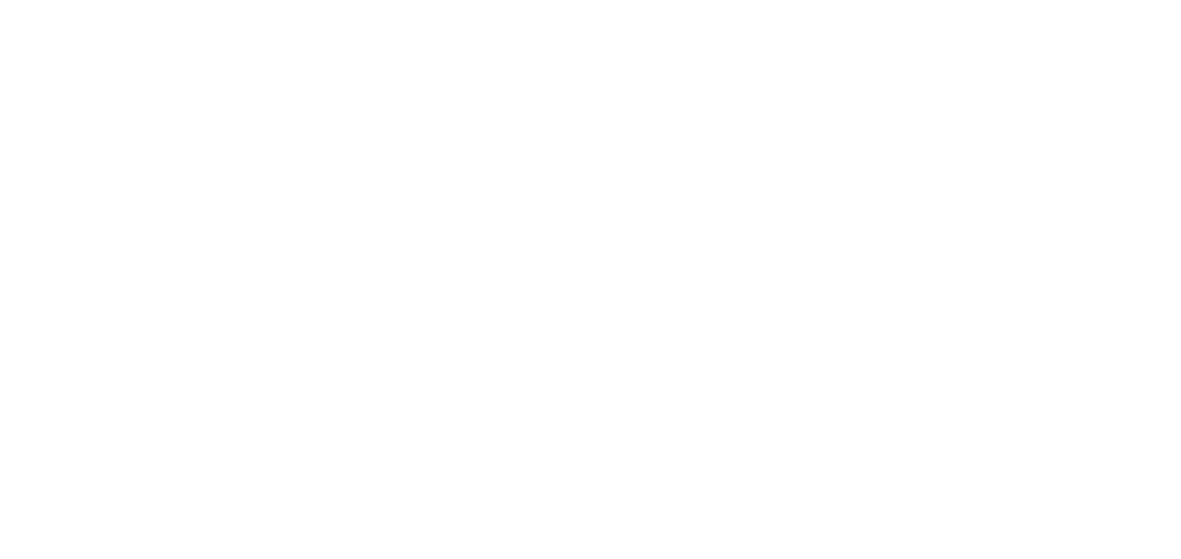 scroll, scrollTop: 0, scrollLeft: 0, axis: both 